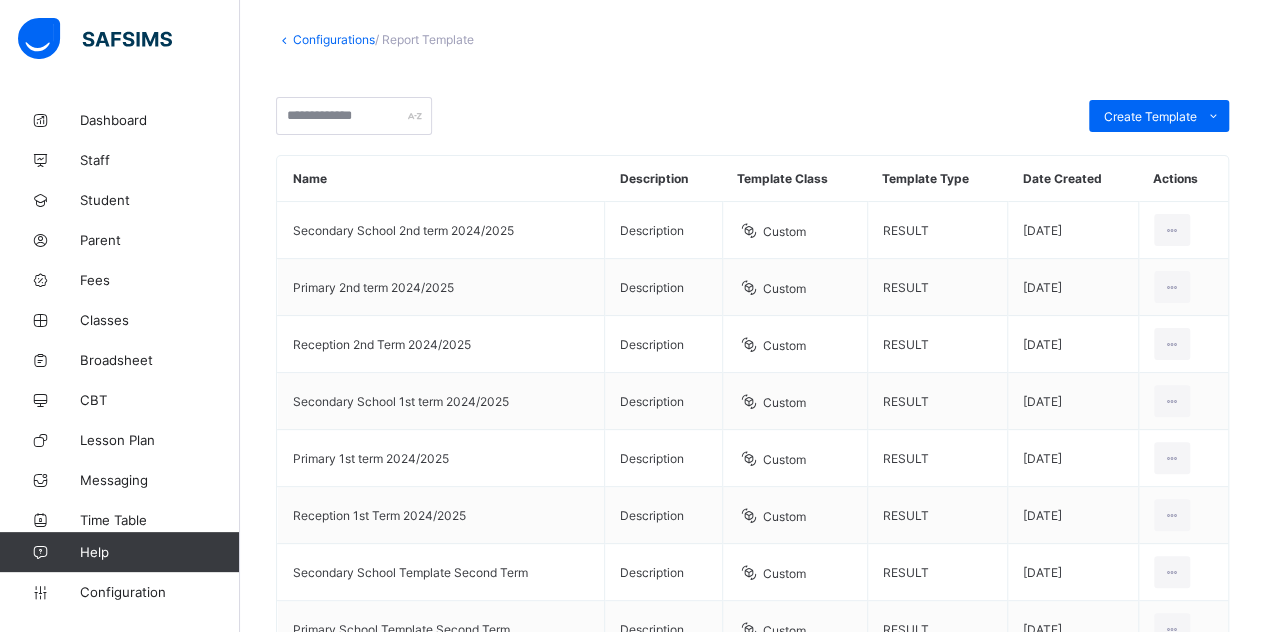 scroll, scrollTop: 82, scrollLeft: 0, axis: vertical 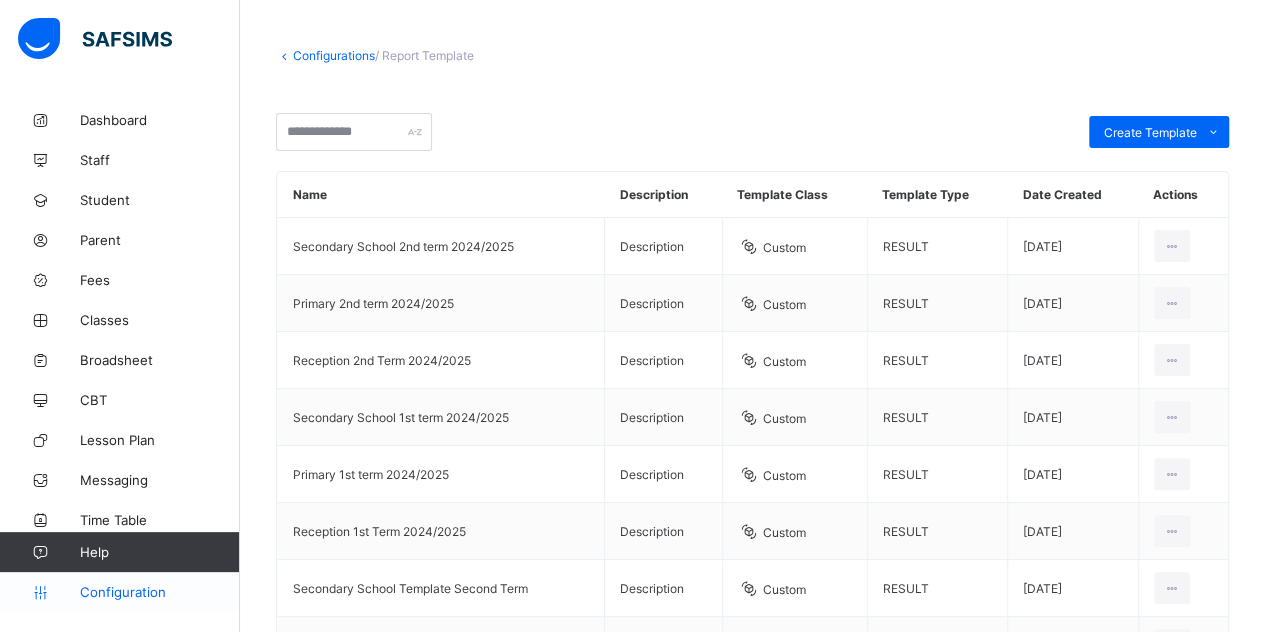 click on "Configuration" at bounding box center (159, 592) 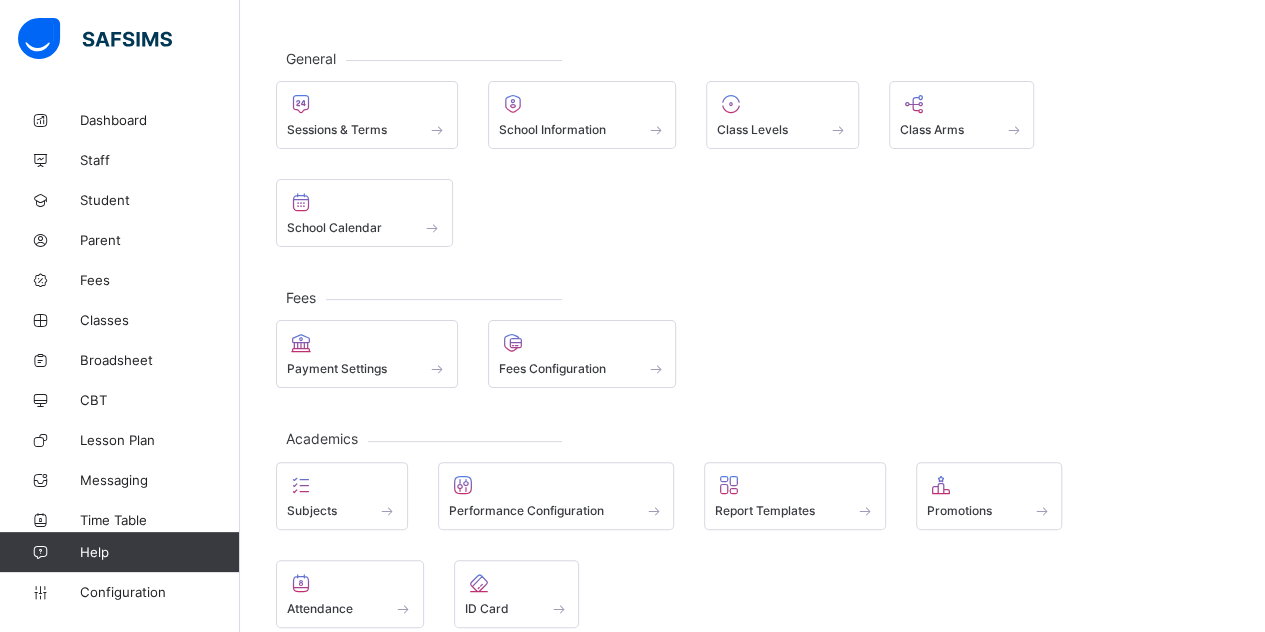 click on "Subjects   Performance Configuration   Report Templates   Promotions   Attendance   ID Card" at bounding box center [752, 545] 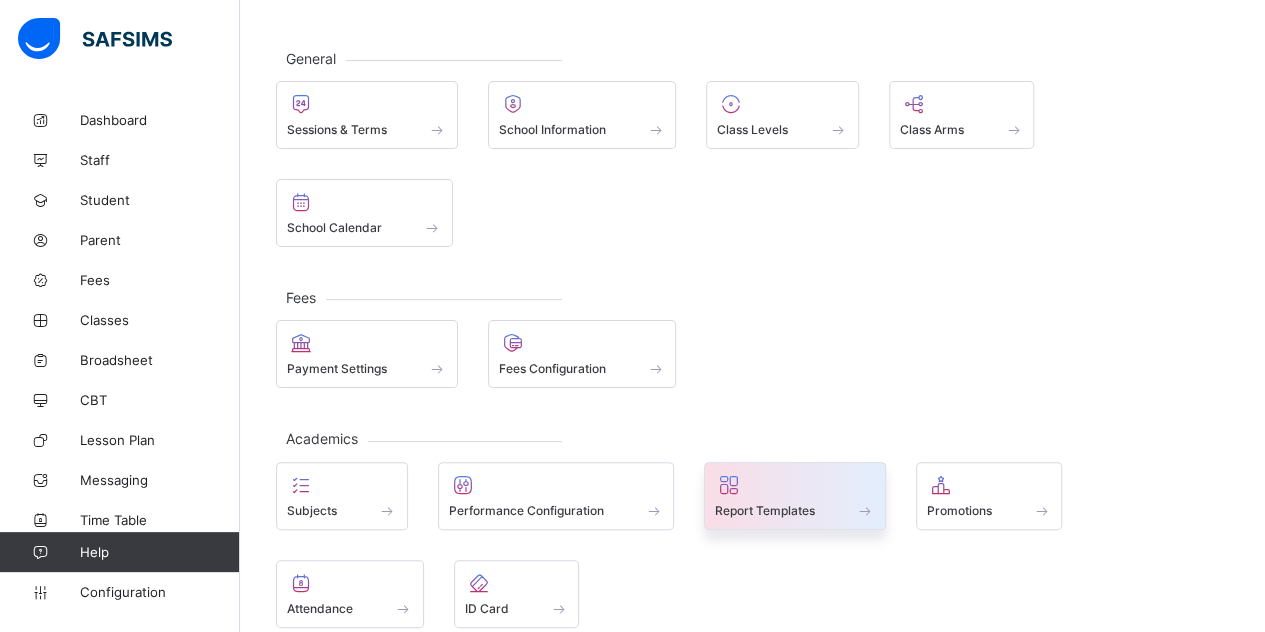 click on "Report Templates" at bounding box center (765, 510) 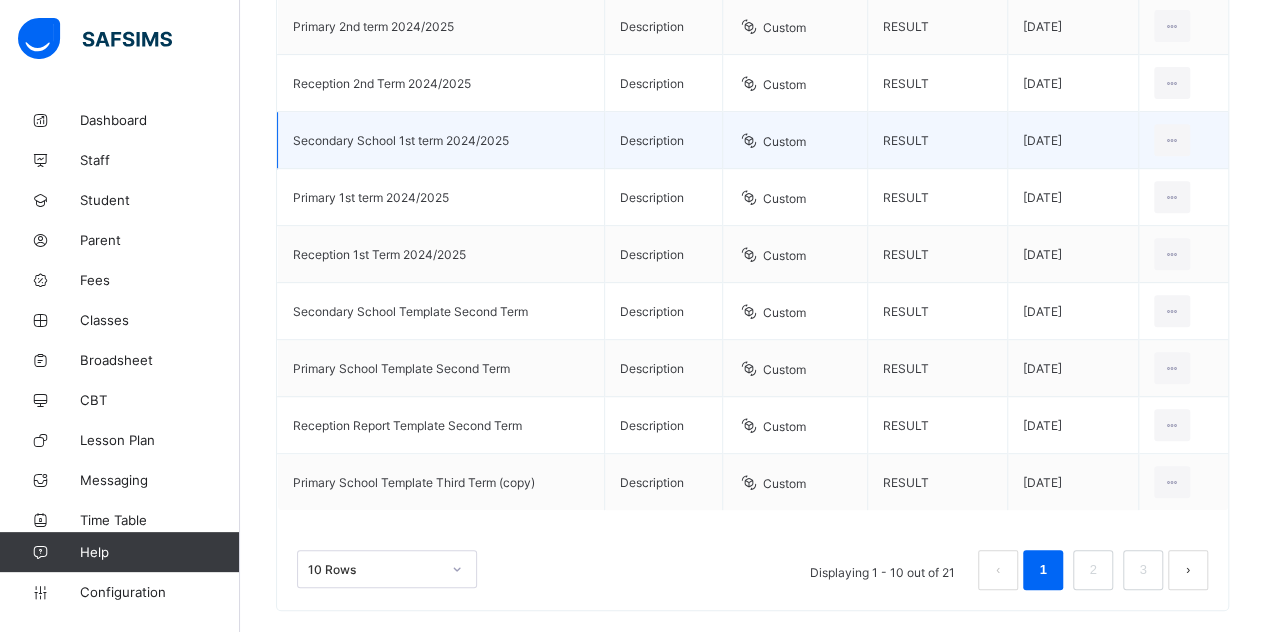 scroll, scrollTop: 382, scrollLeft: 0, axis: vertical 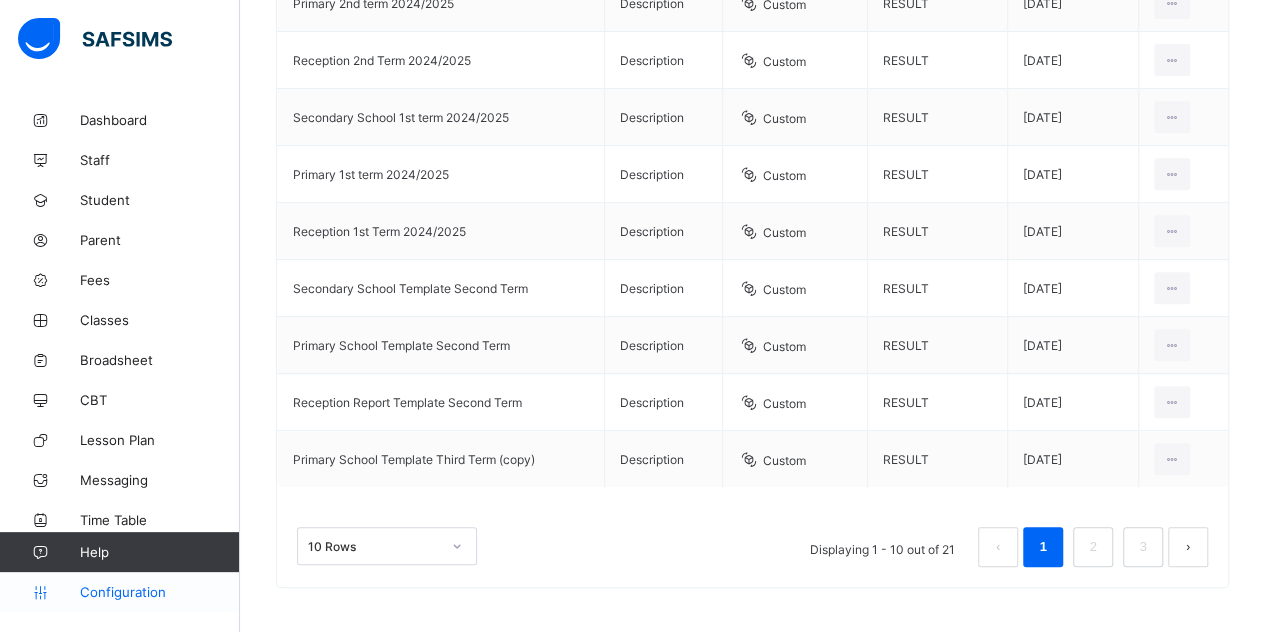 click on "Configuration" at bounding box center [119, 592] 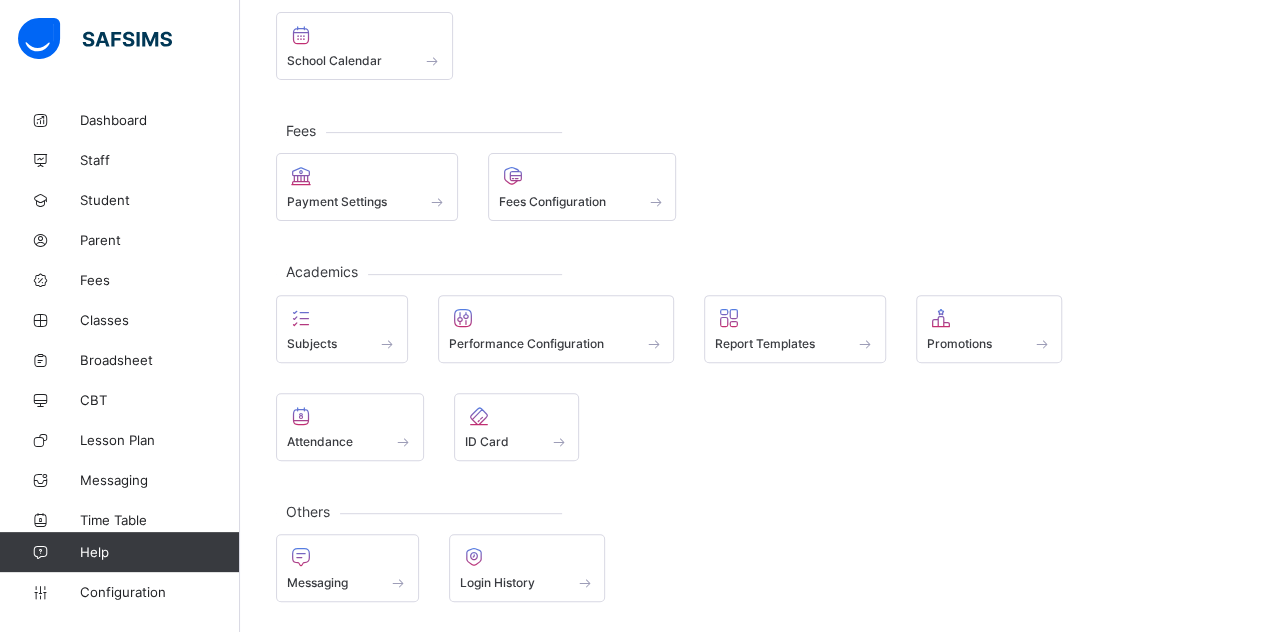 scroll, scrollTop: 143, scrollLeft: 0, axis: vertical 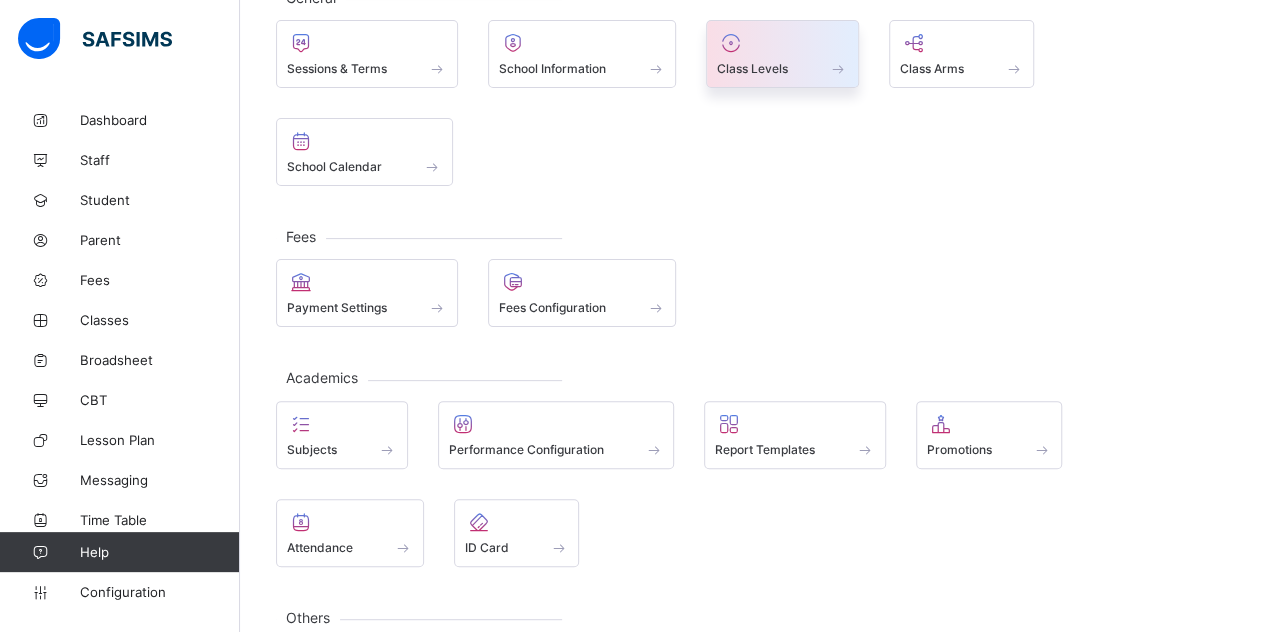 click on "Class Levels" at bounding box center [782, 54] 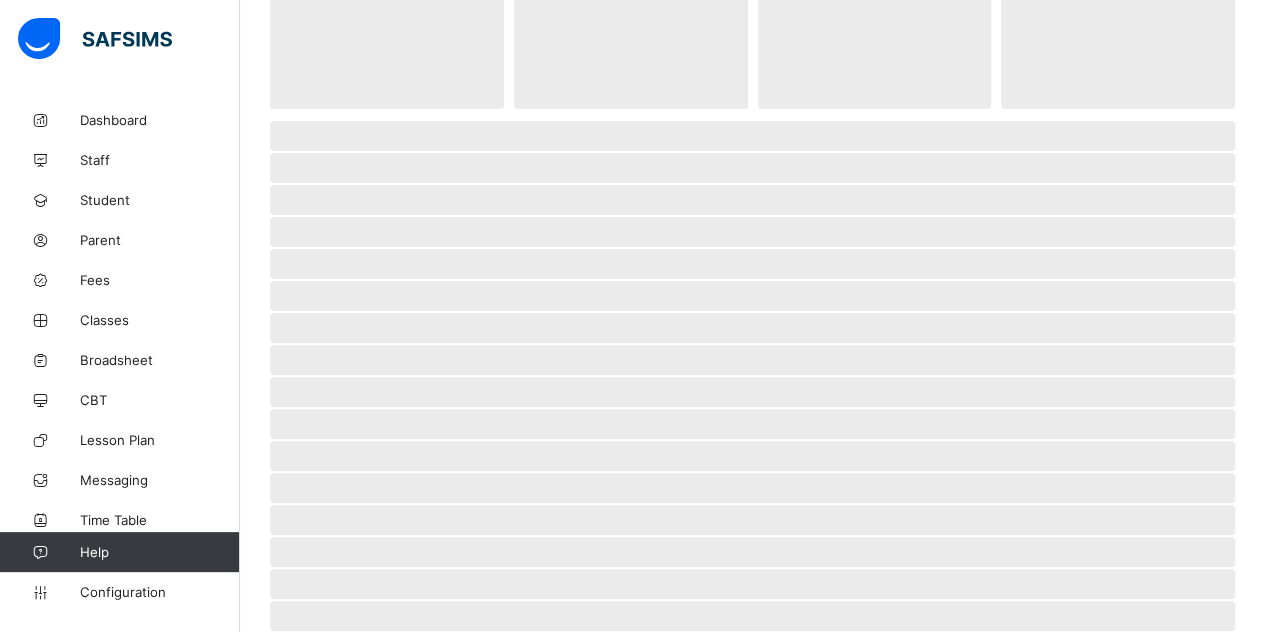 scroll, scrollTop: 4, scrollLeft: 0, axis: vertical 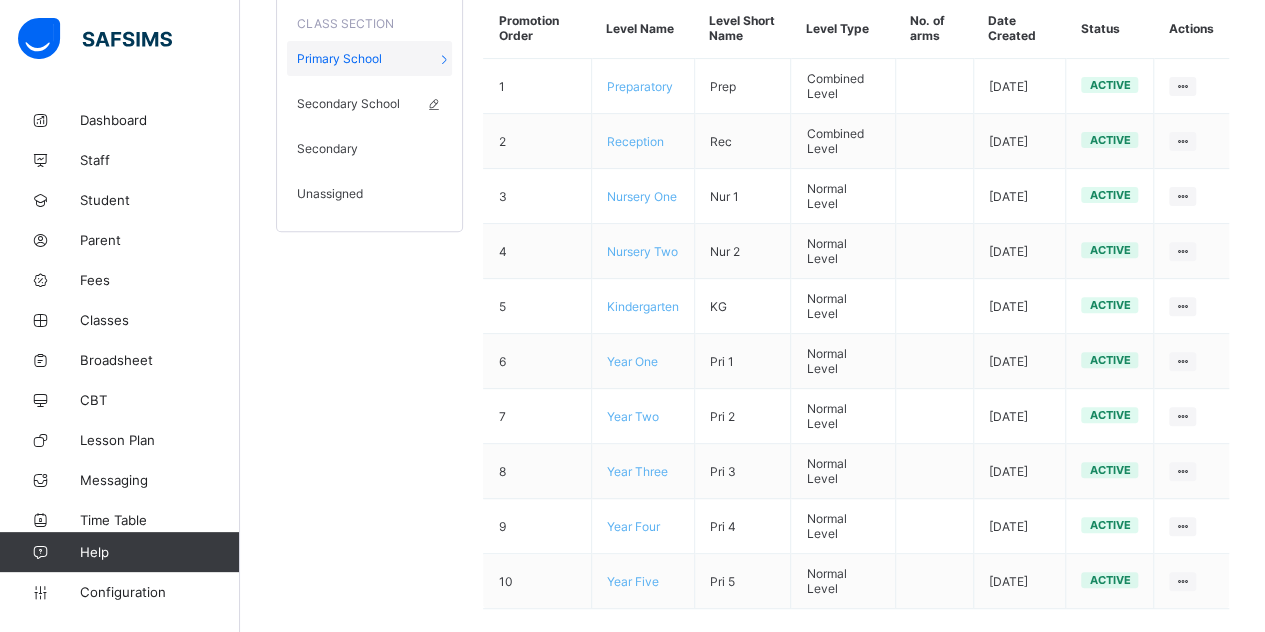 click on "Secondary School" at bounding box center (348, 103) 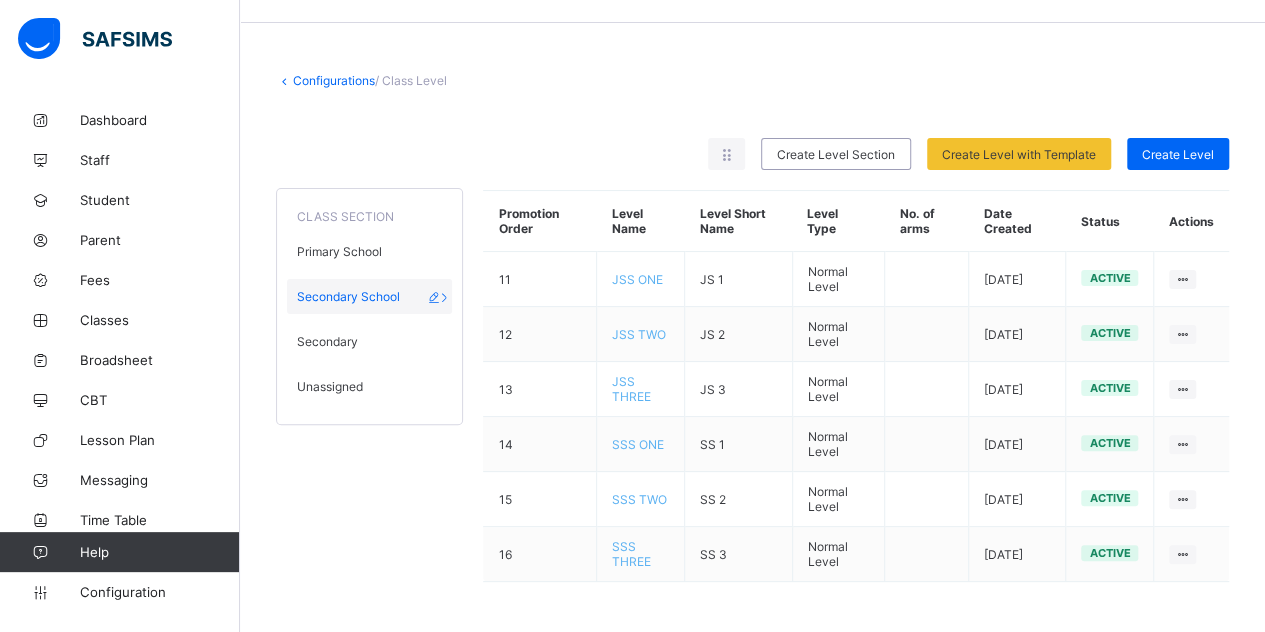 scroll, scrollTop: 39, scrollLeft: 0, axis: vertical 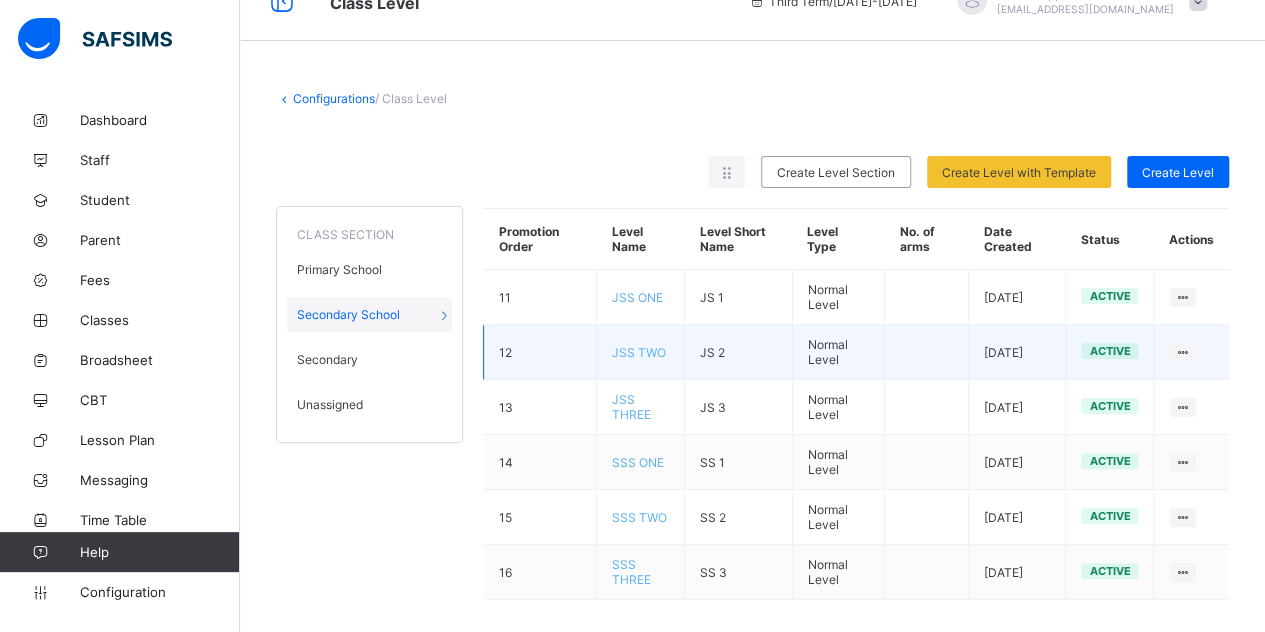 click on "JSS TWO" at bounding box center [639, 352] 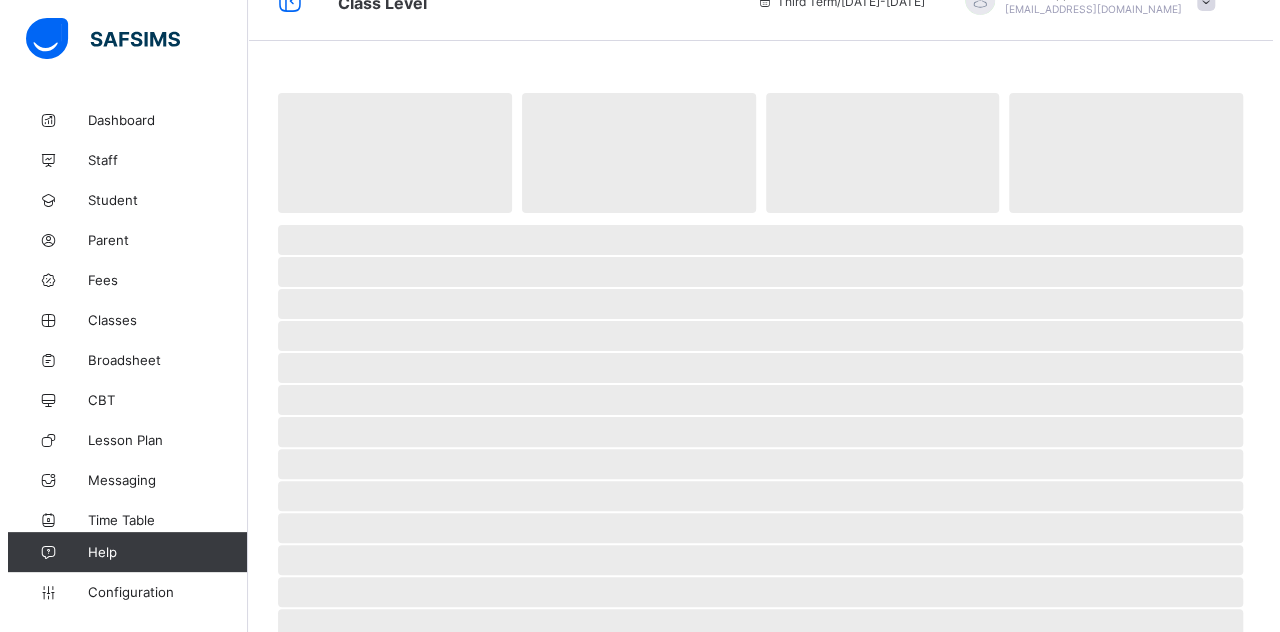 scroll, scrollTop: 0, scrollLeft: 0, axis: both 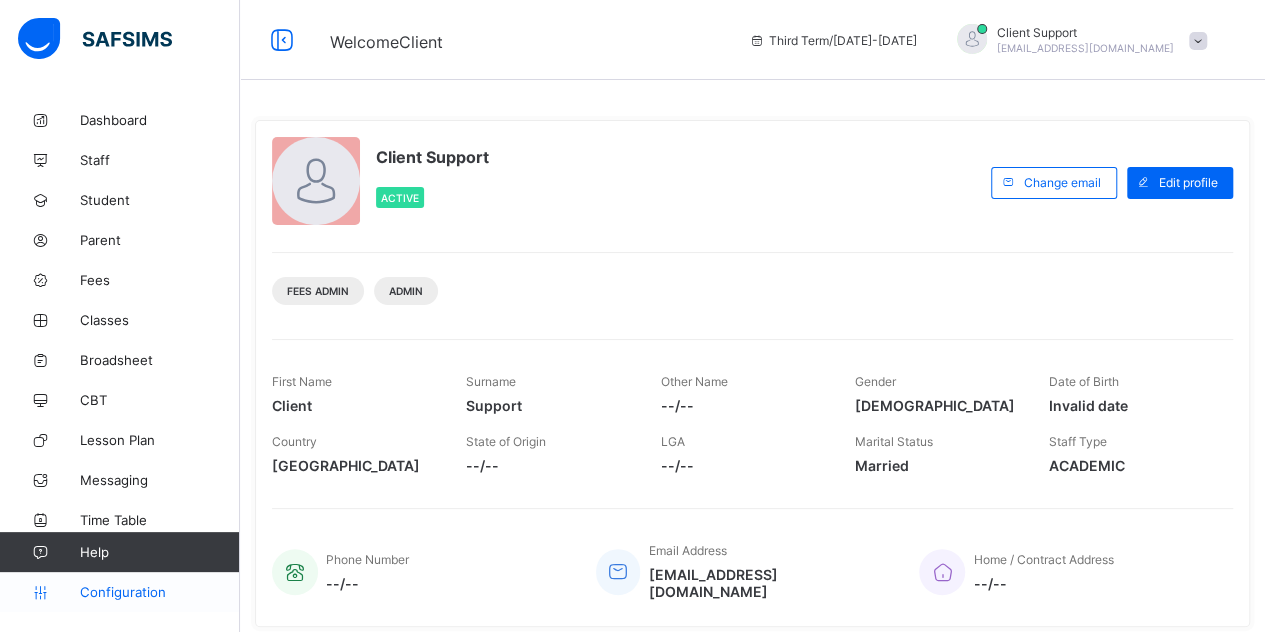 click on "Configuration" at bounding box center [159, 592] 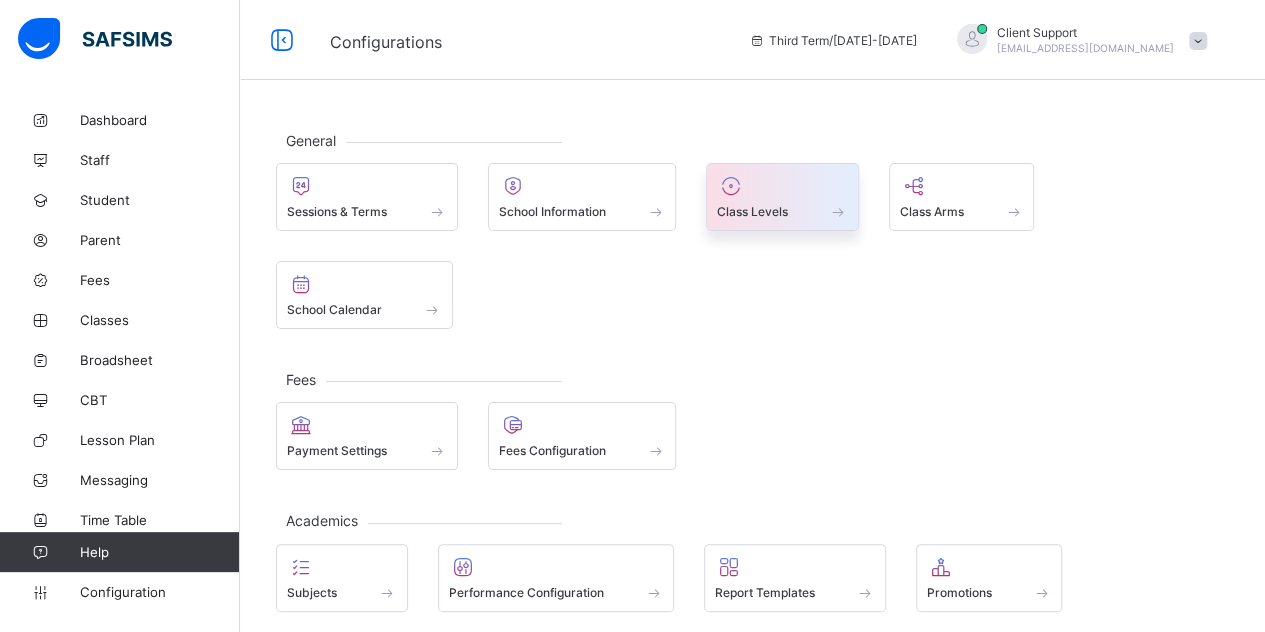 click on "Class Levels" at bounding box center [782, 197] 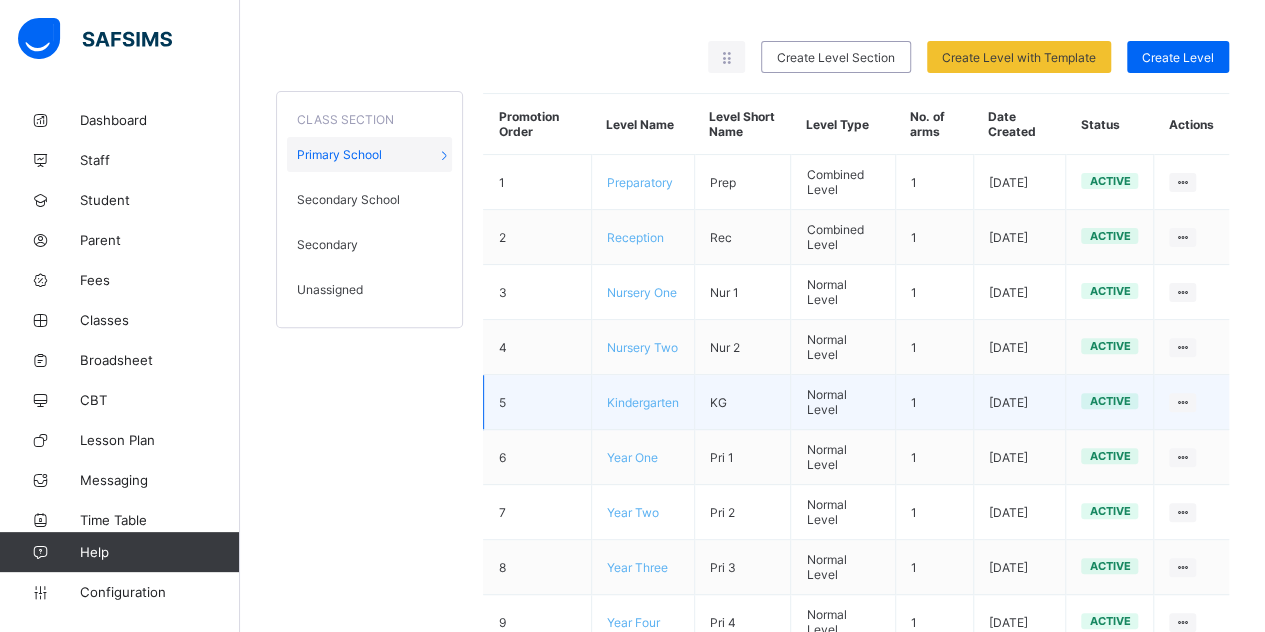 scroll, scrollTop: 200, scrollLeft: 0, axis: vertical 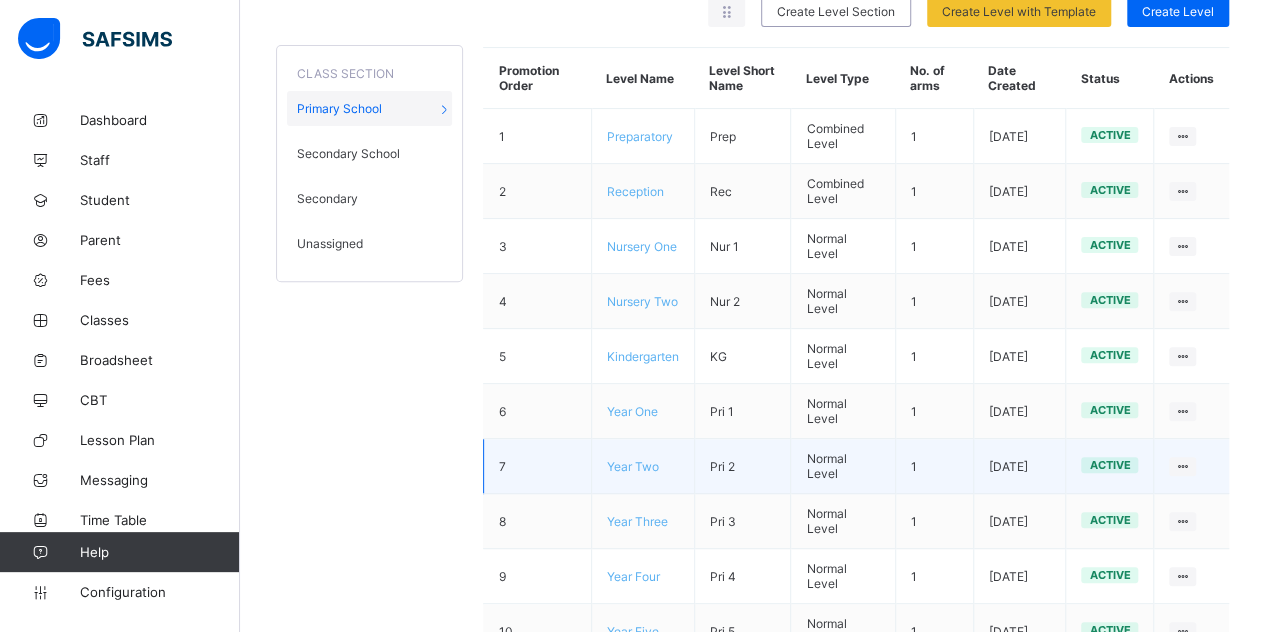 click on "Year Two" at bounding box center [633, 466] 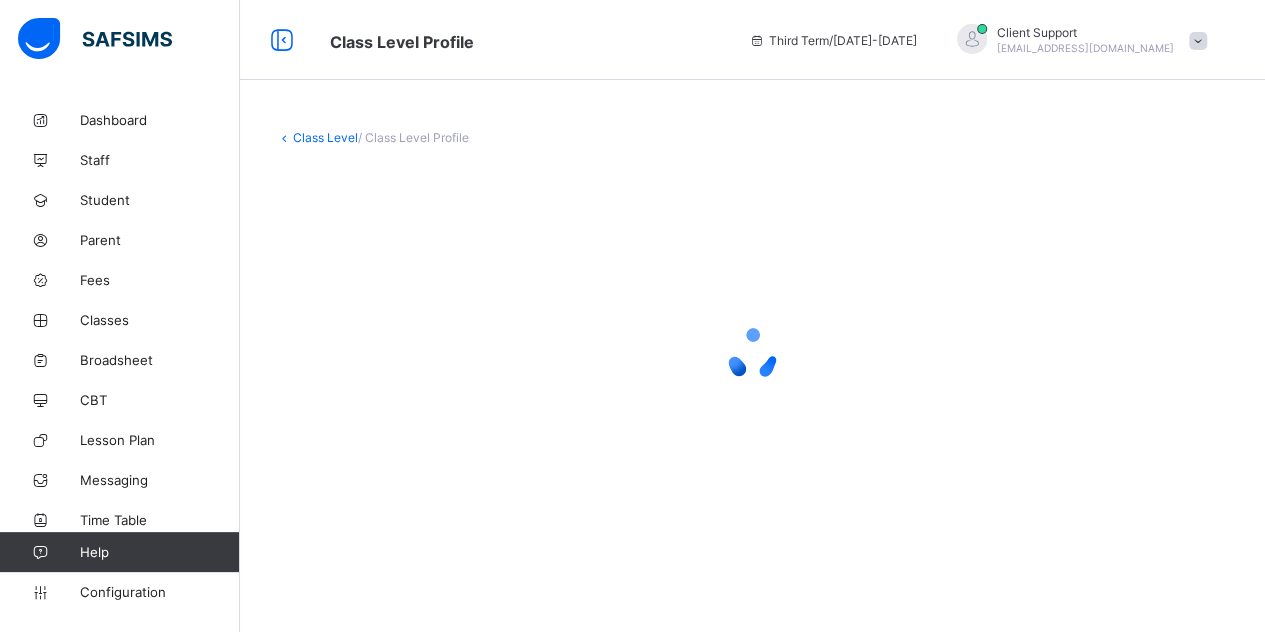 scroll, scrollTop: 0, scrollLeft: 0, axis: both 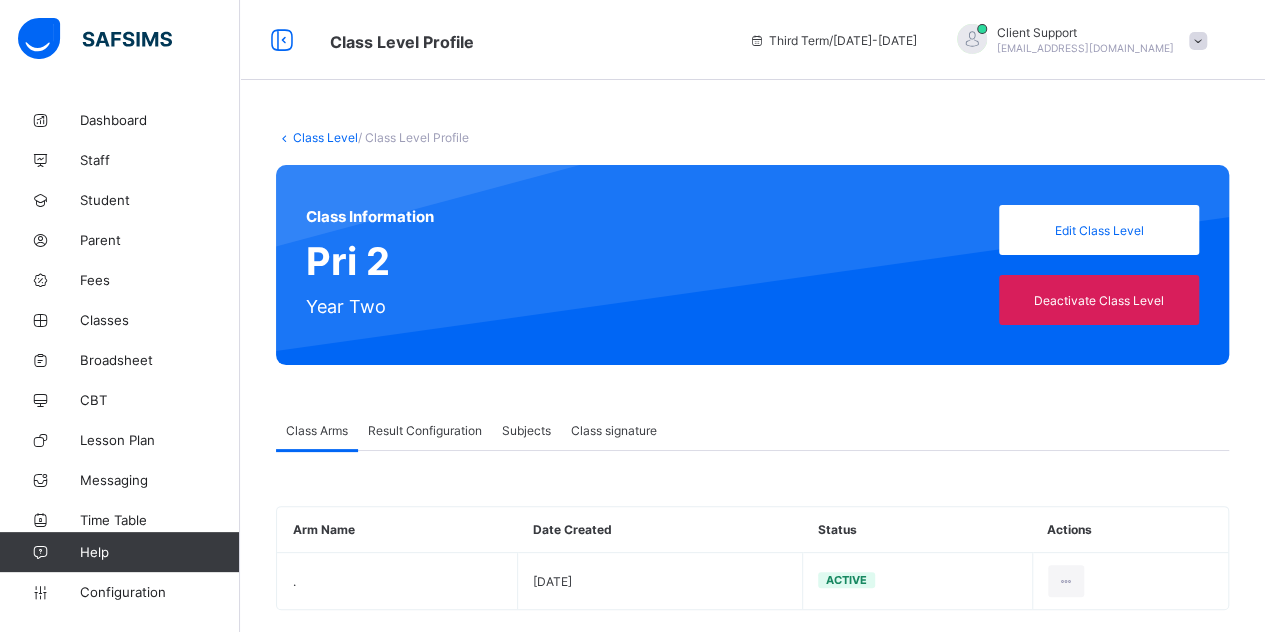 click on "Result Configuration" at bounding box center [425, 430] 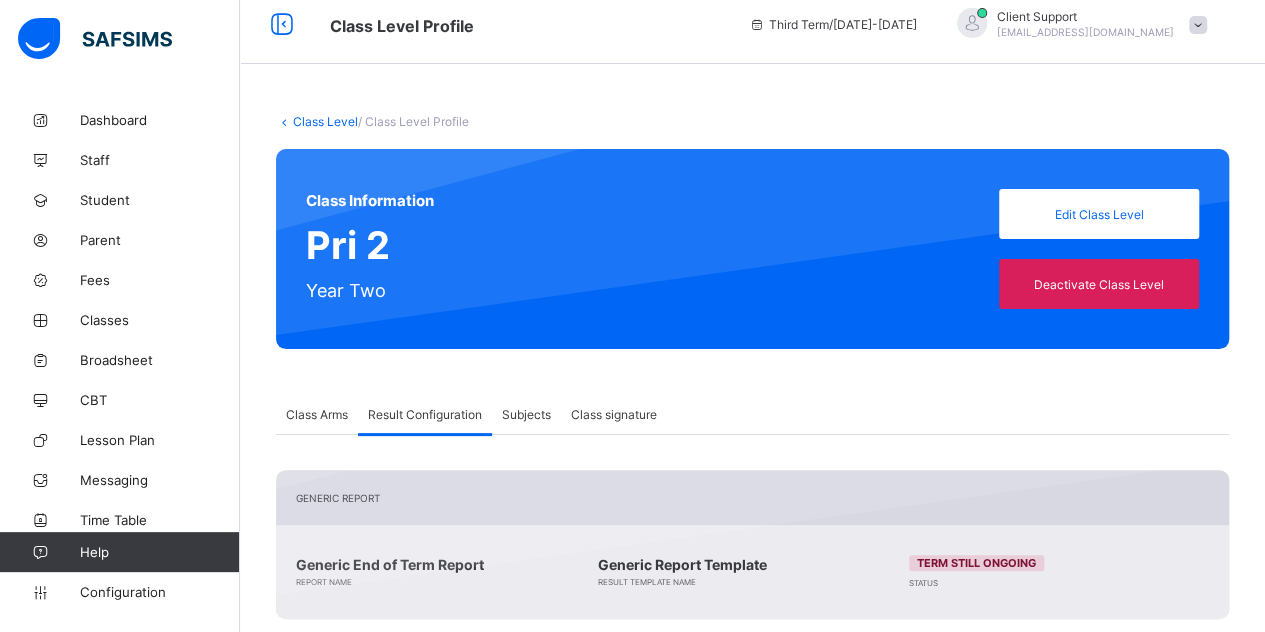scroll, scrollTop: 302, scrollLeft: 0, axis: vertical 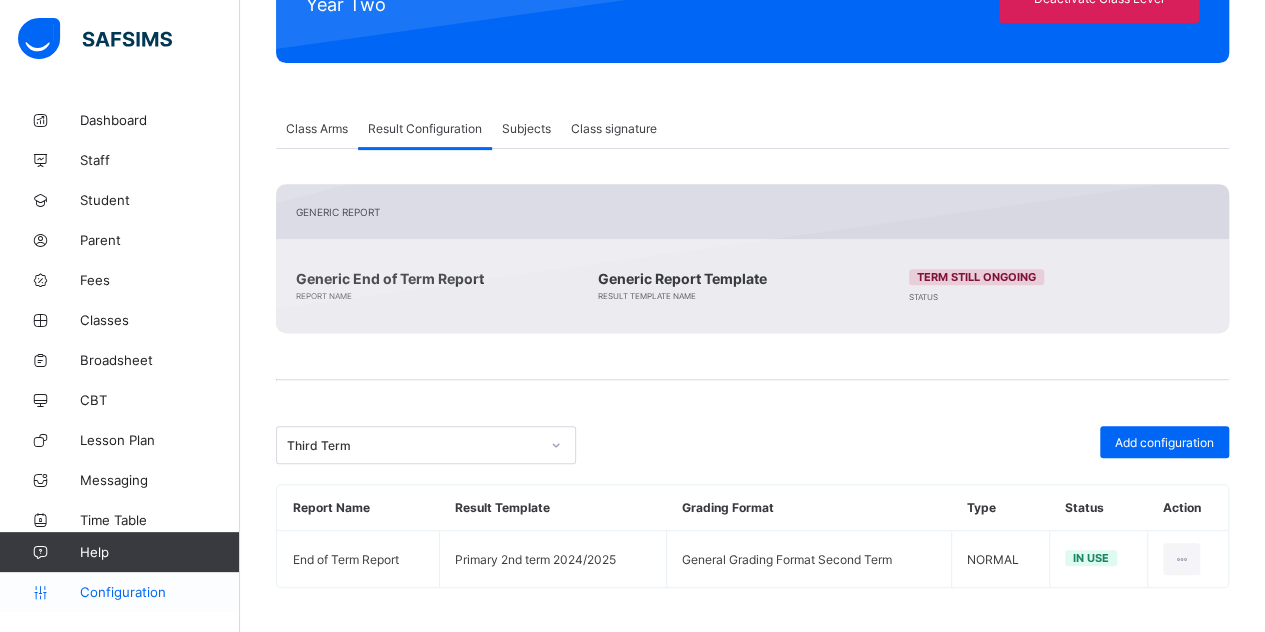 click on "Configuration" at bounding box center [159, 592] 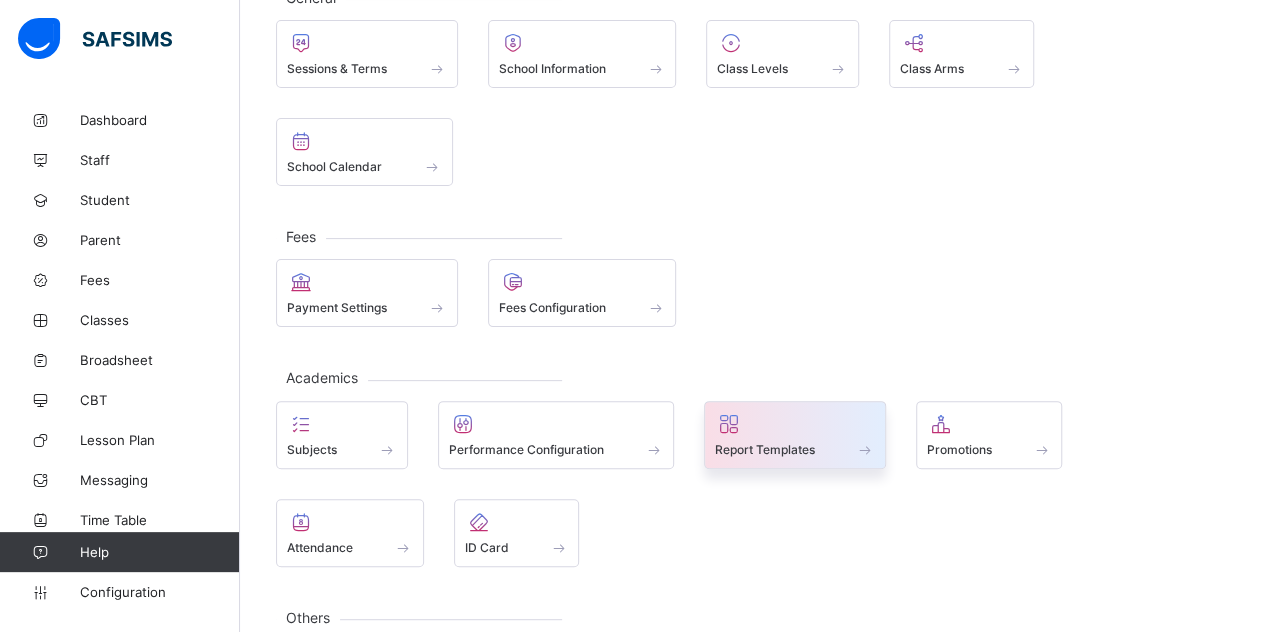 click at bounding box center (795, 424) 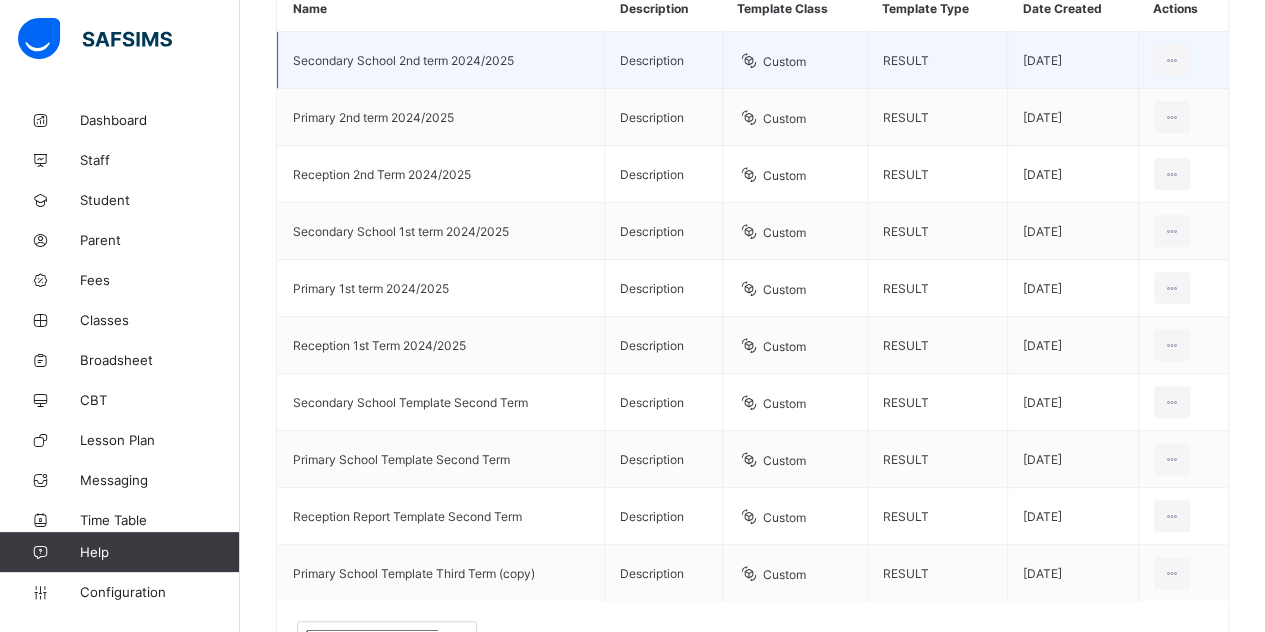 scroll, scrollTop: 382, scrollLeft: 0, axis: vertical 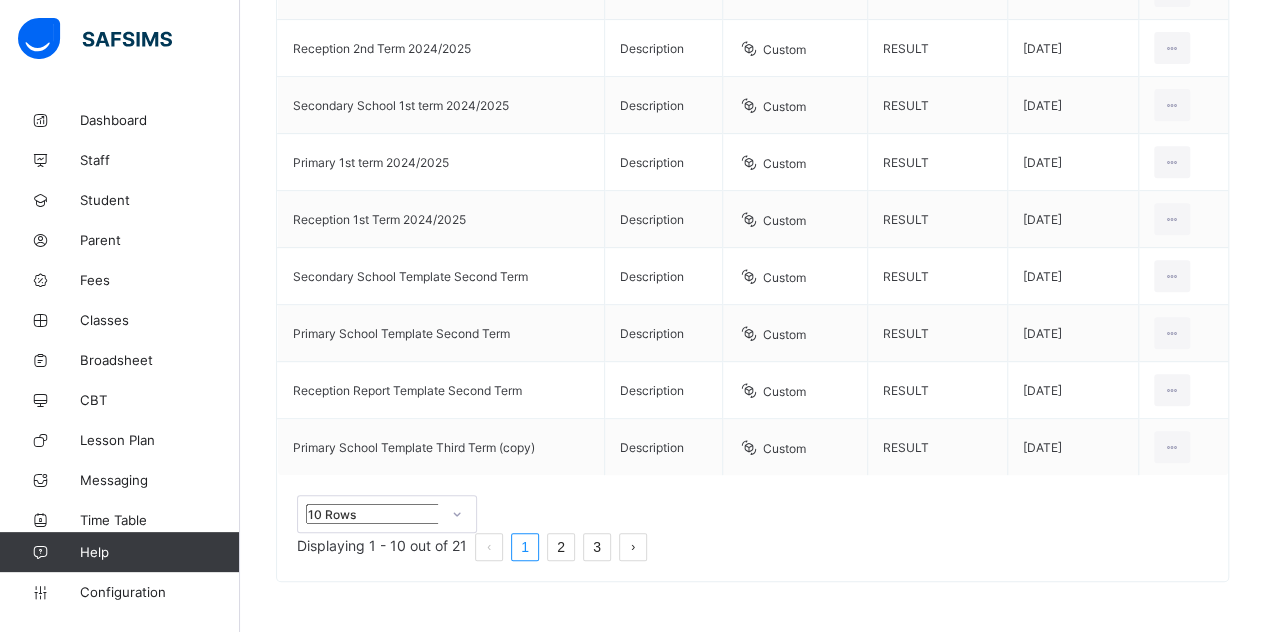 click on "10 Rows" at bounding box center (387, 514) 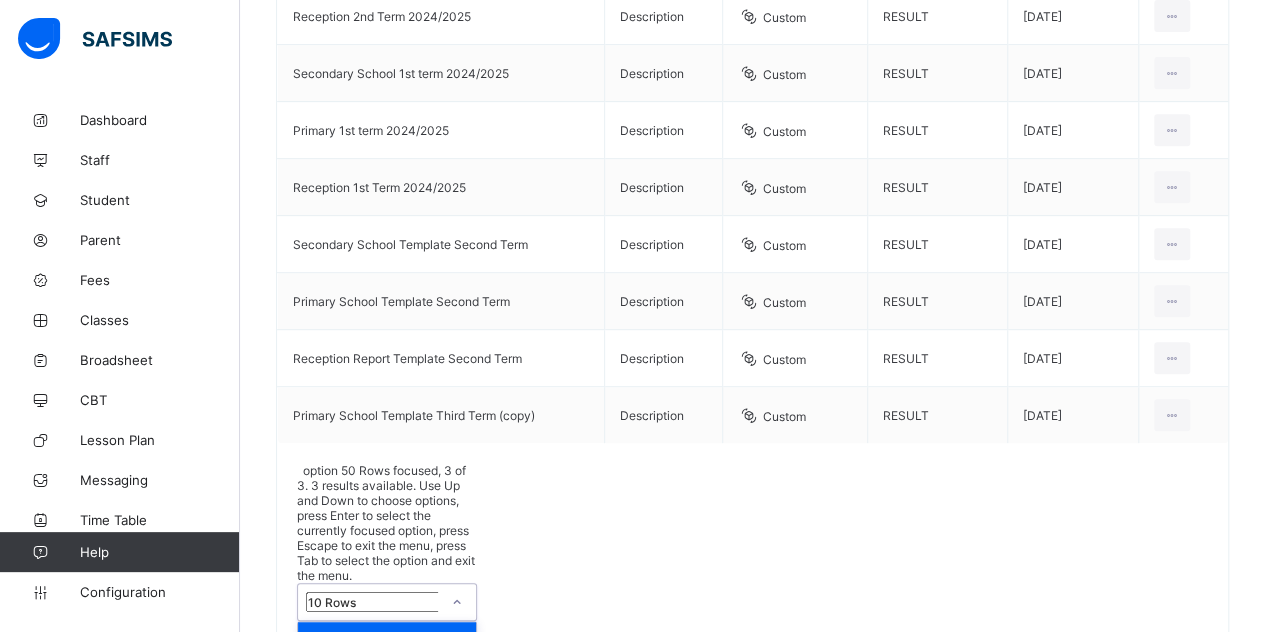 click on "50 Rows" at bounding box center [387, 697] 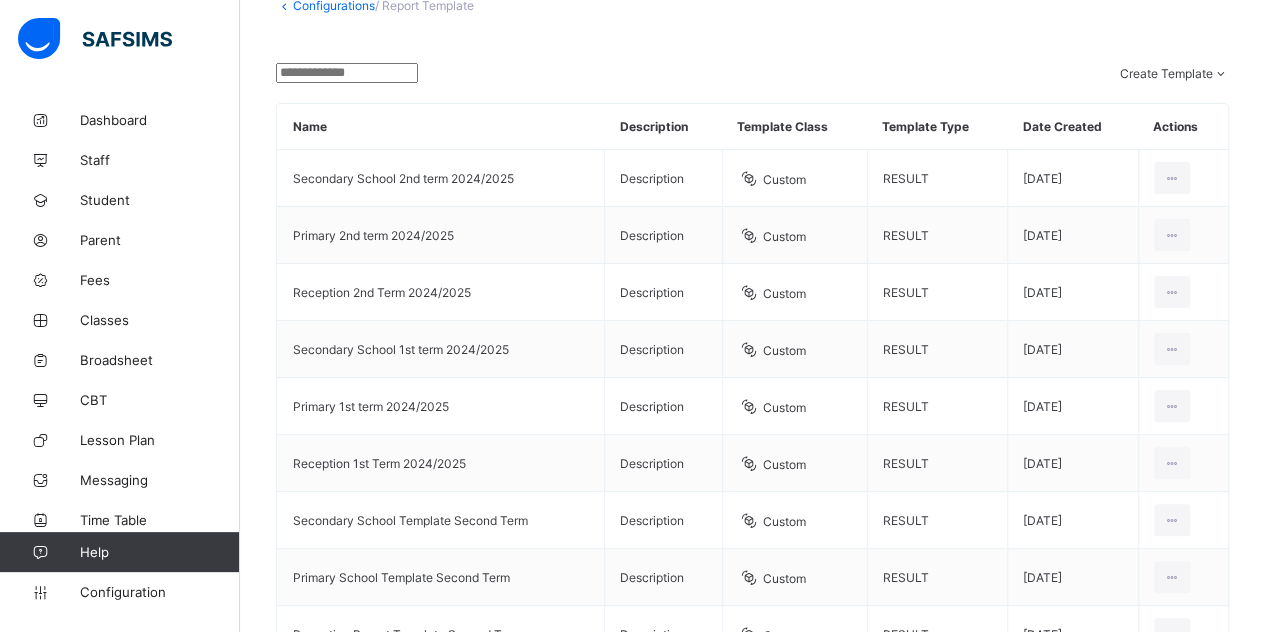 scroll, scrollTop: 105, scrollLeft: 0, axis: vertical 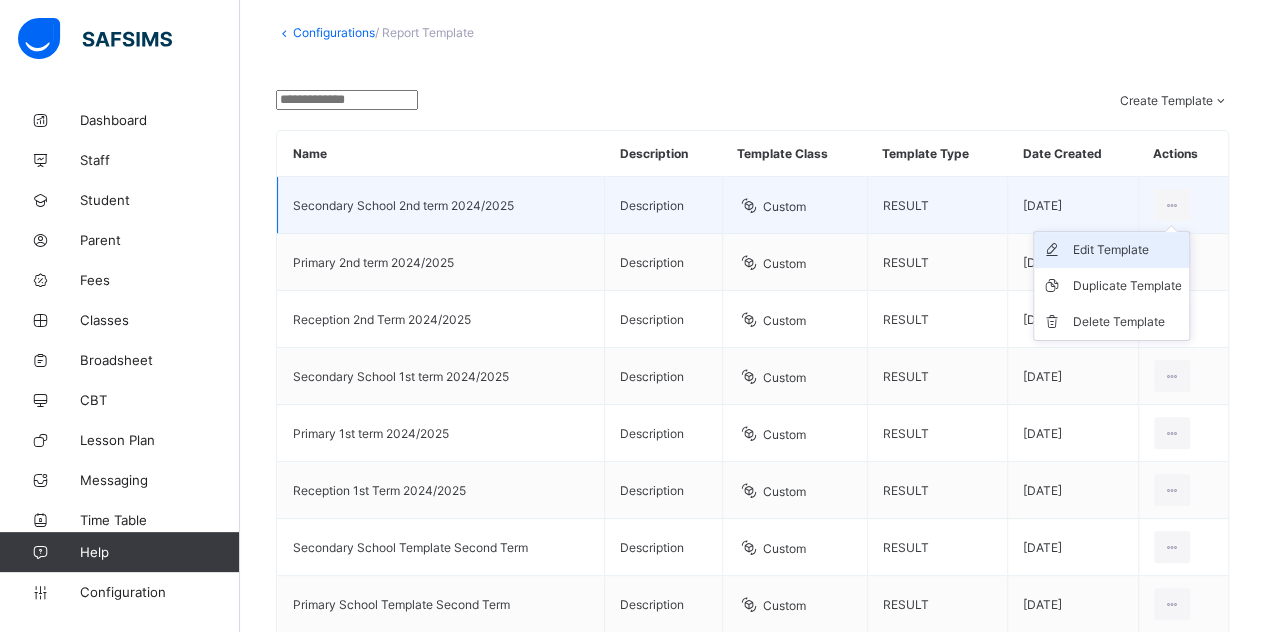 click on "Edit Template" at bounding box center (1111, 250) 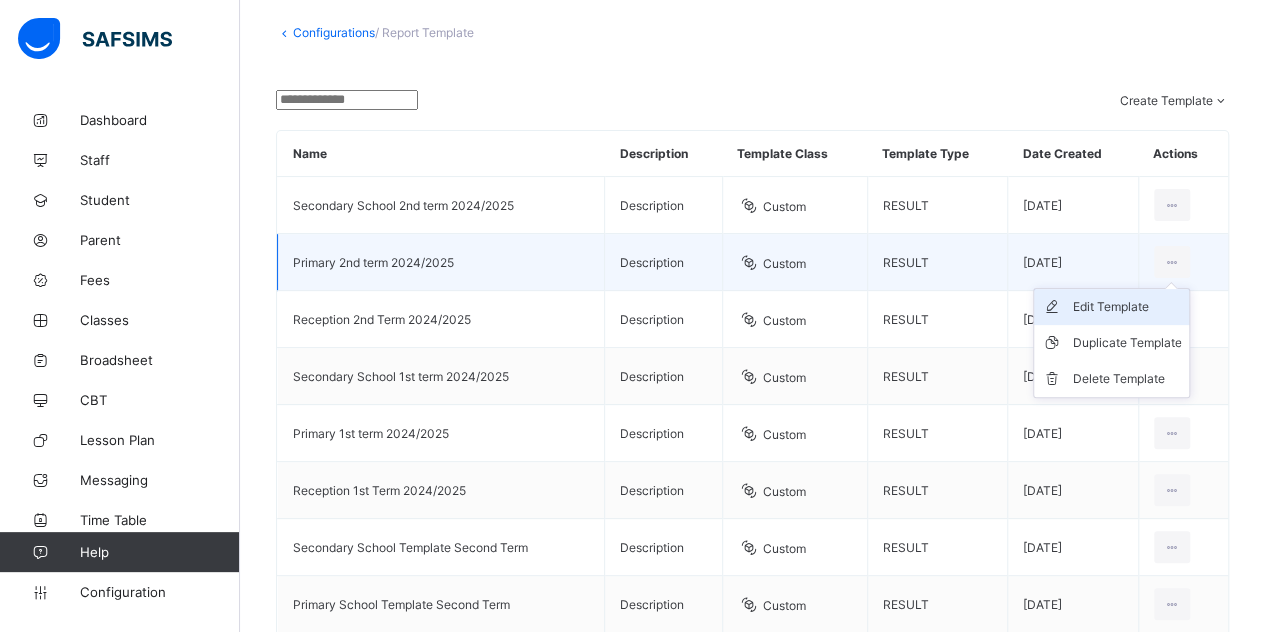 click on "Edit Template" at bounding box center [1126, 307] 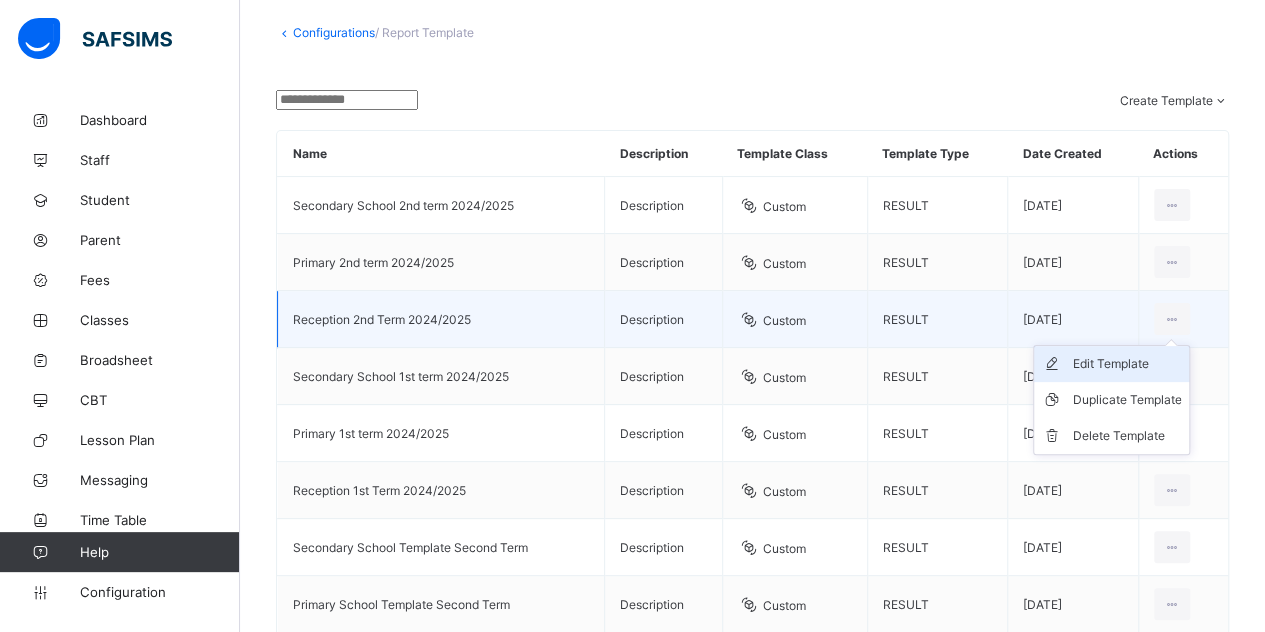 click on "Edit Template" at bounding box center (1126, 364) 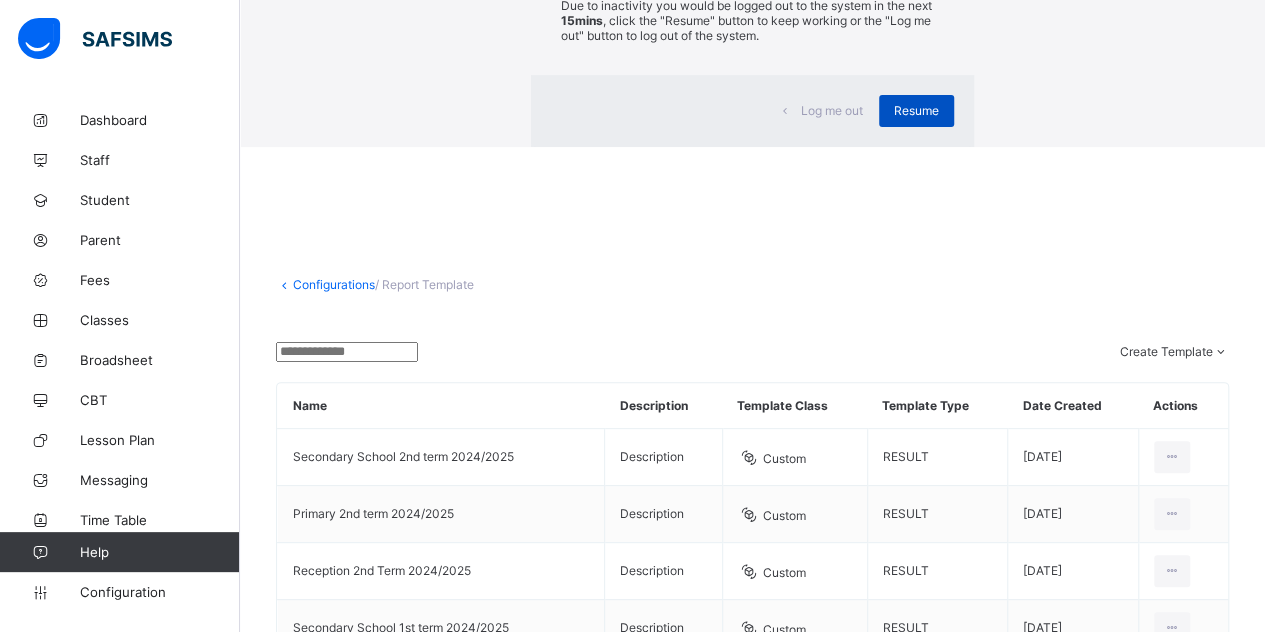 click on "Resume" at bounding box center (916, 111) 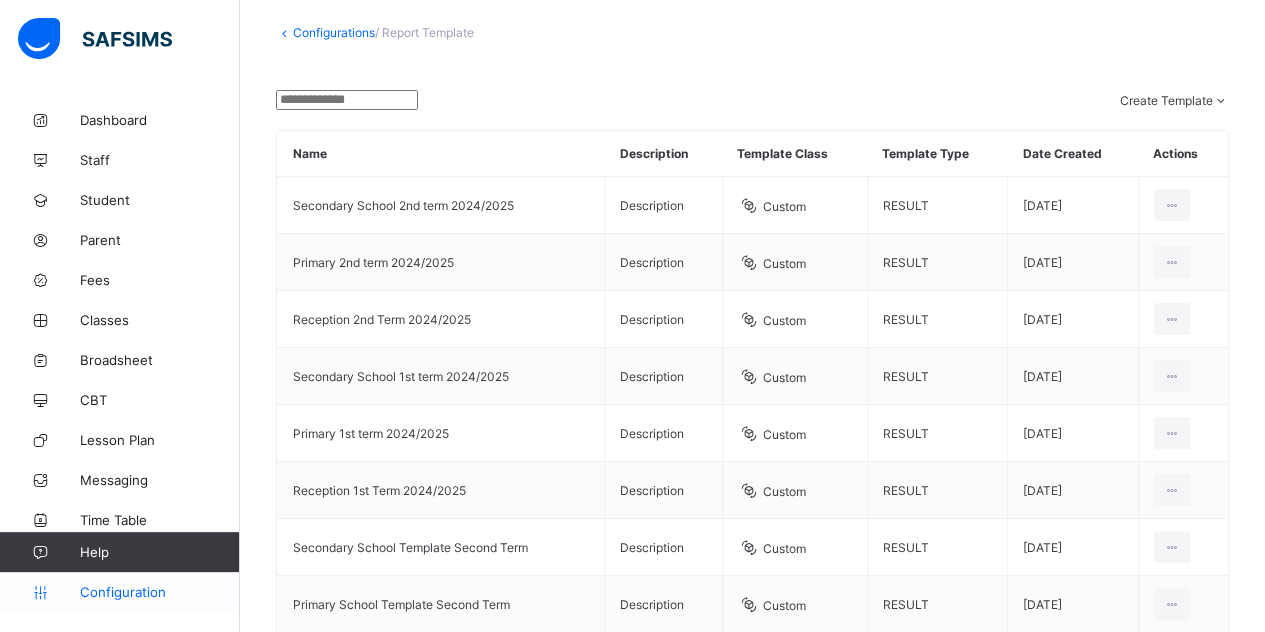 click on "Configuration" at bounding box center (159, 592) 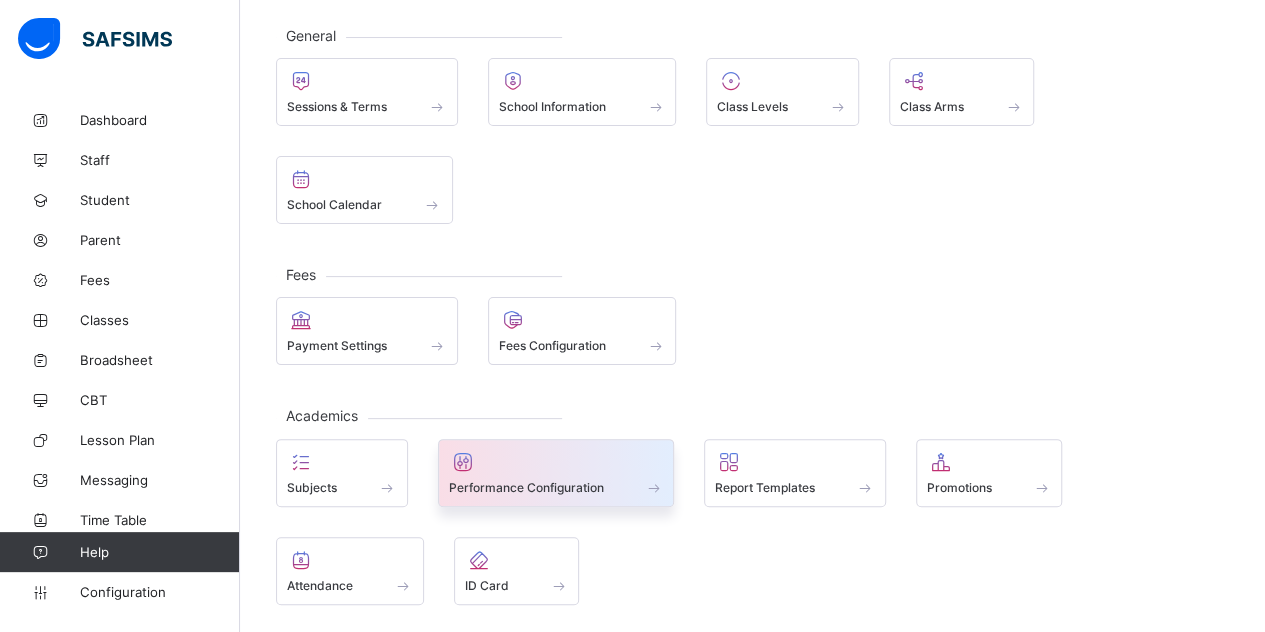 click at bounding box center [556, 462] 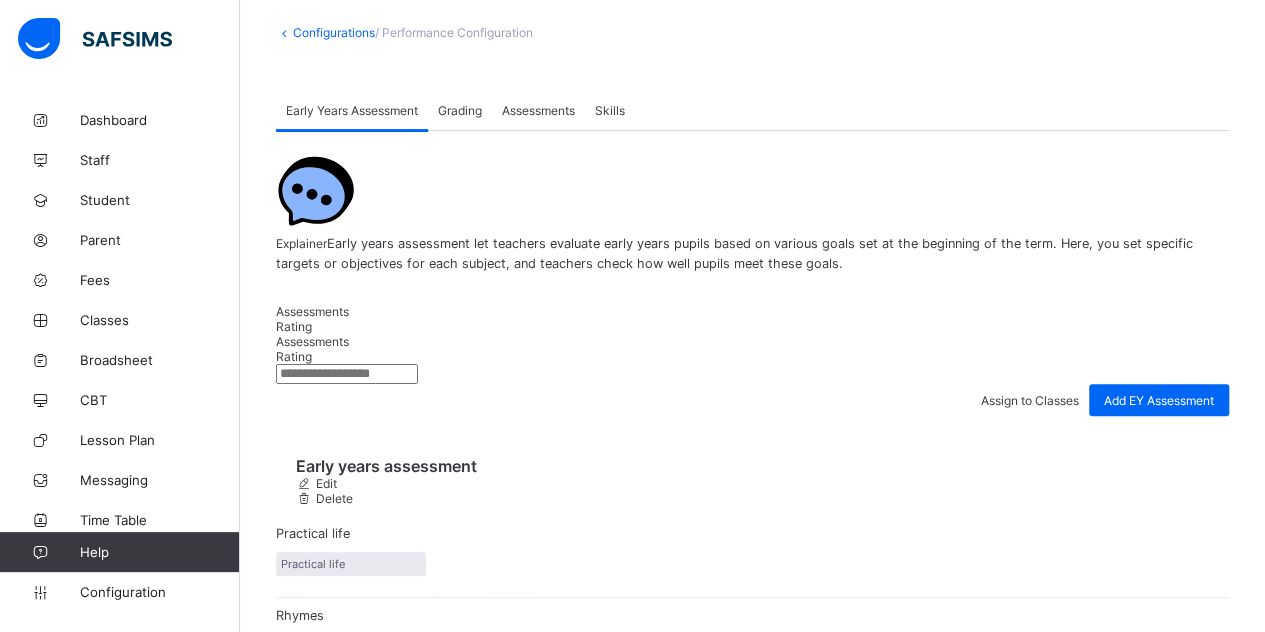 click on "Grading" at bounding box center (460, 110) 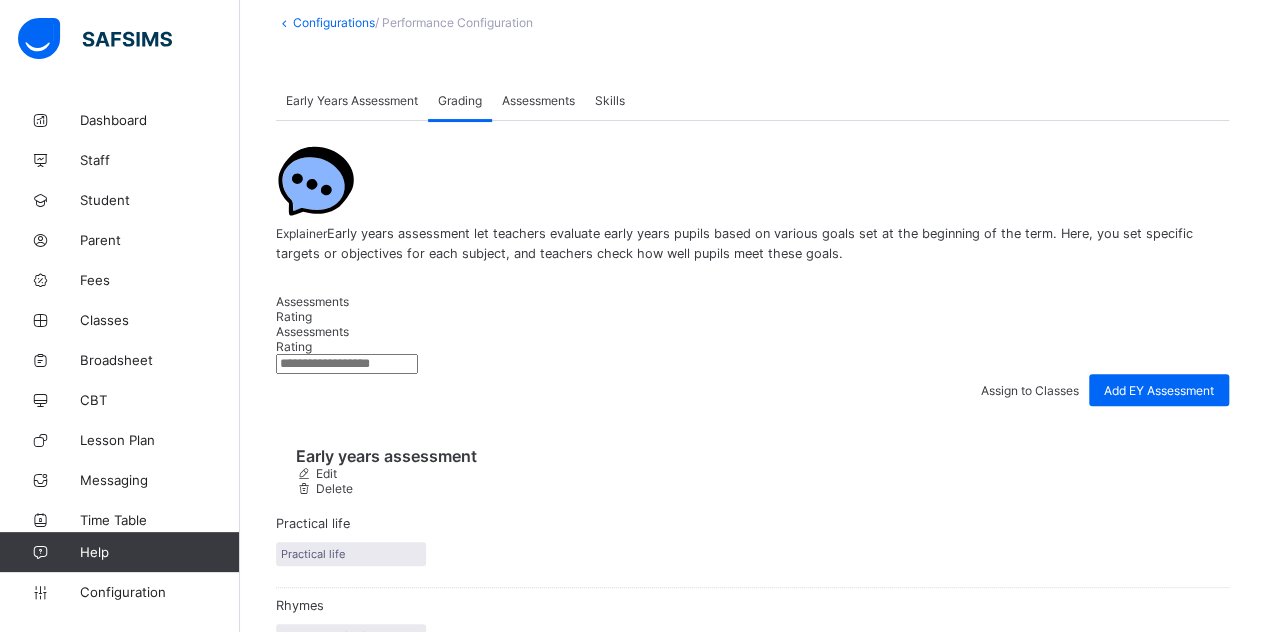 scroll, scrollTop: 181, scrollLeft: 0, axis: vertical 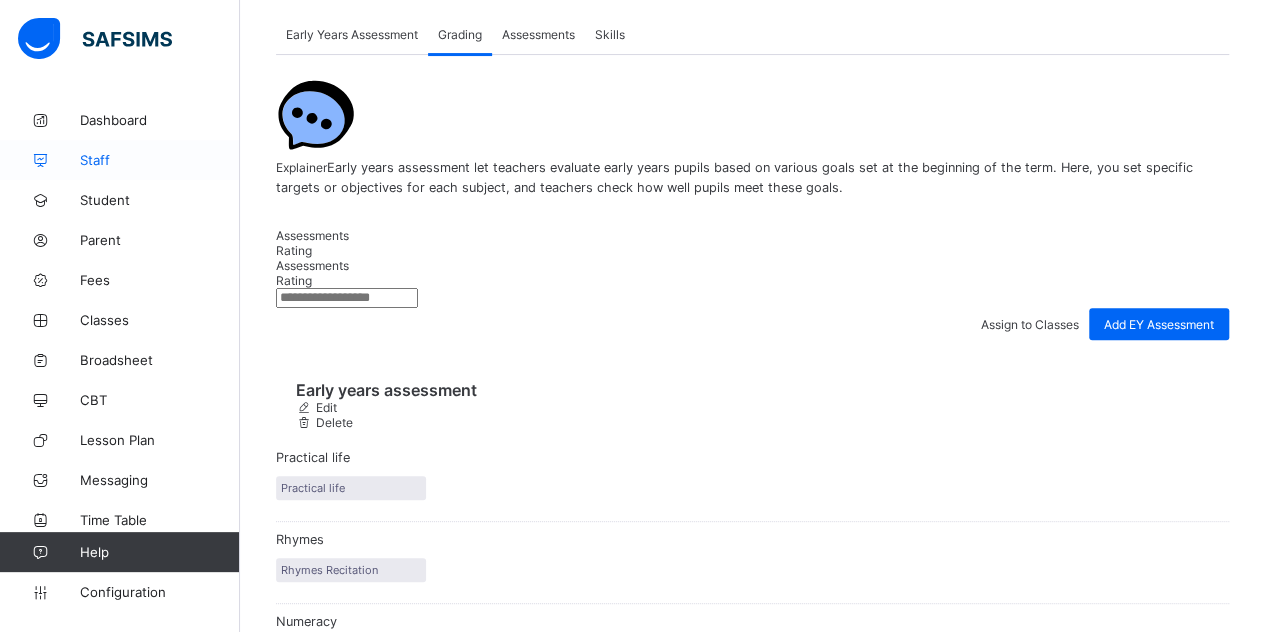 click on "Staff" at bounding box center (160, 160) 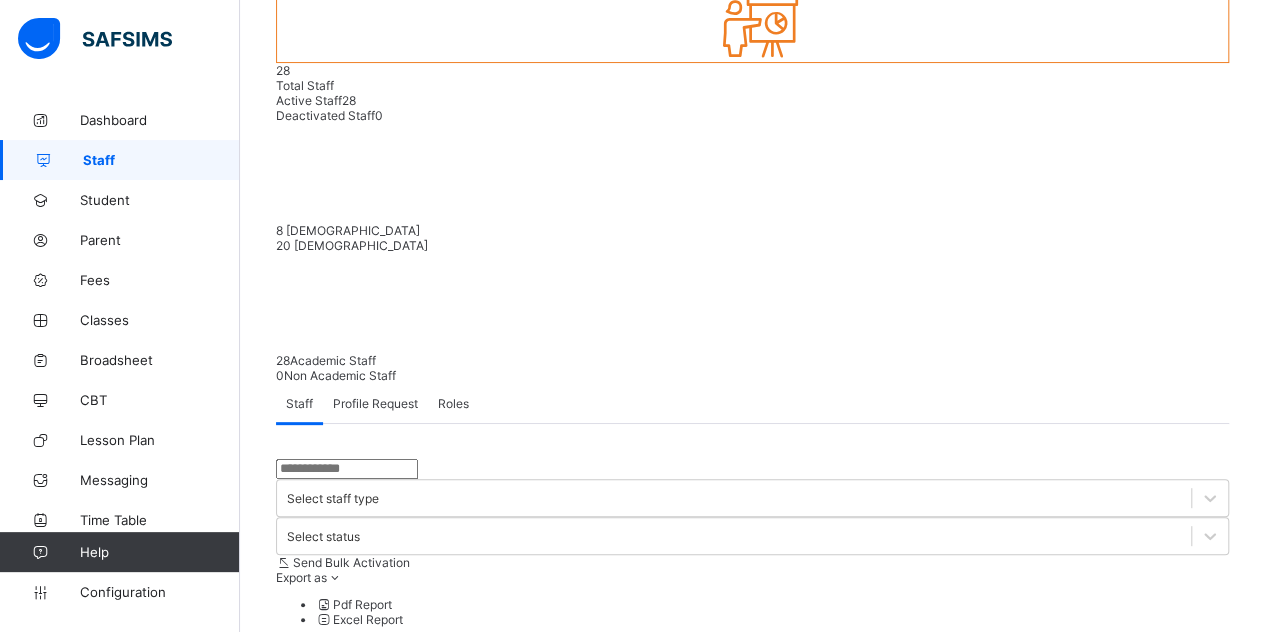 scroll, scrollTop: 0, scrollLeft: 0, axis: both 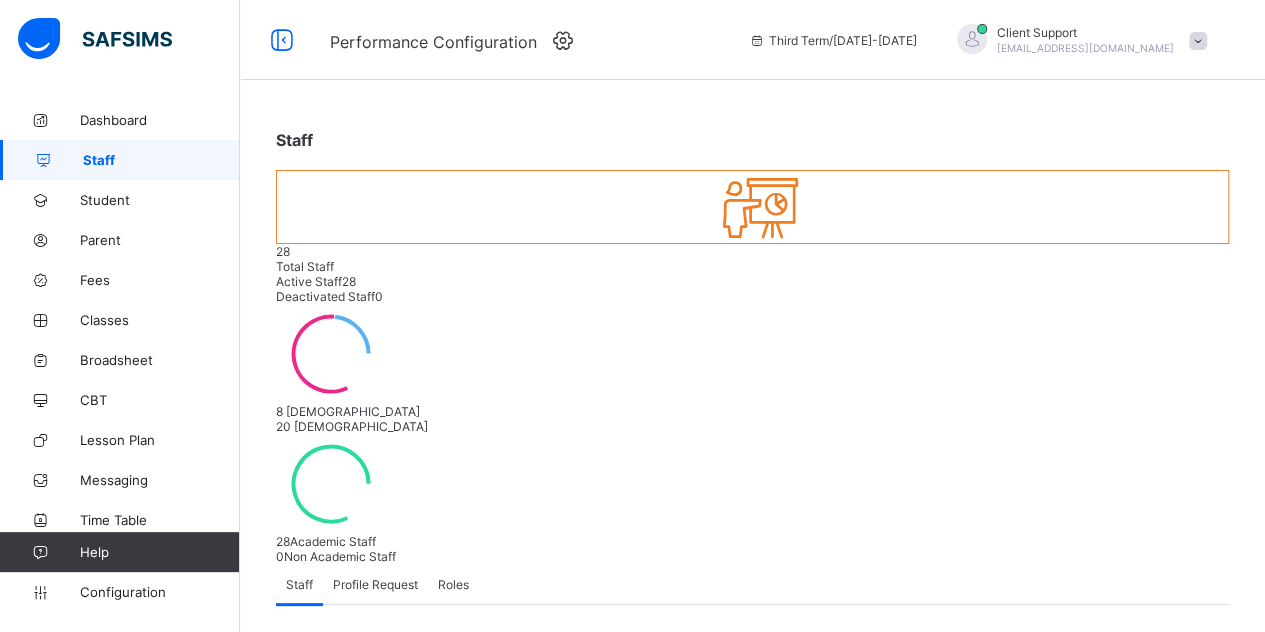 click at bounding box center [347, 650] 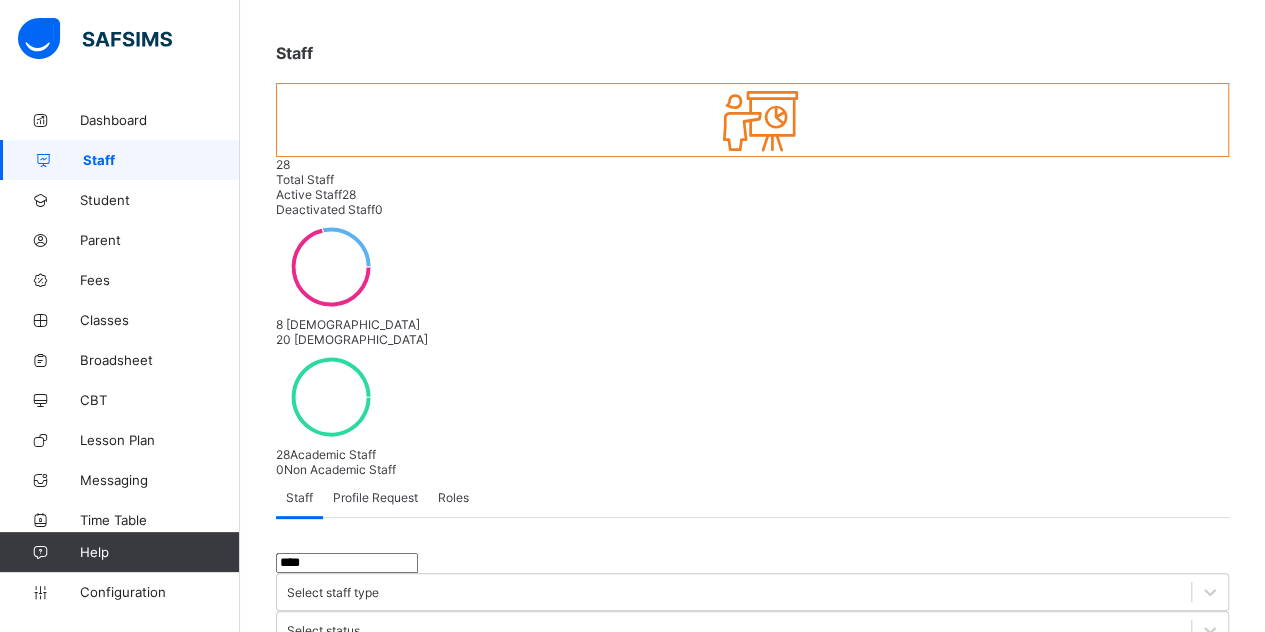 scroll, scrollTop: 74, scrollLeft: 0, axis: vertical 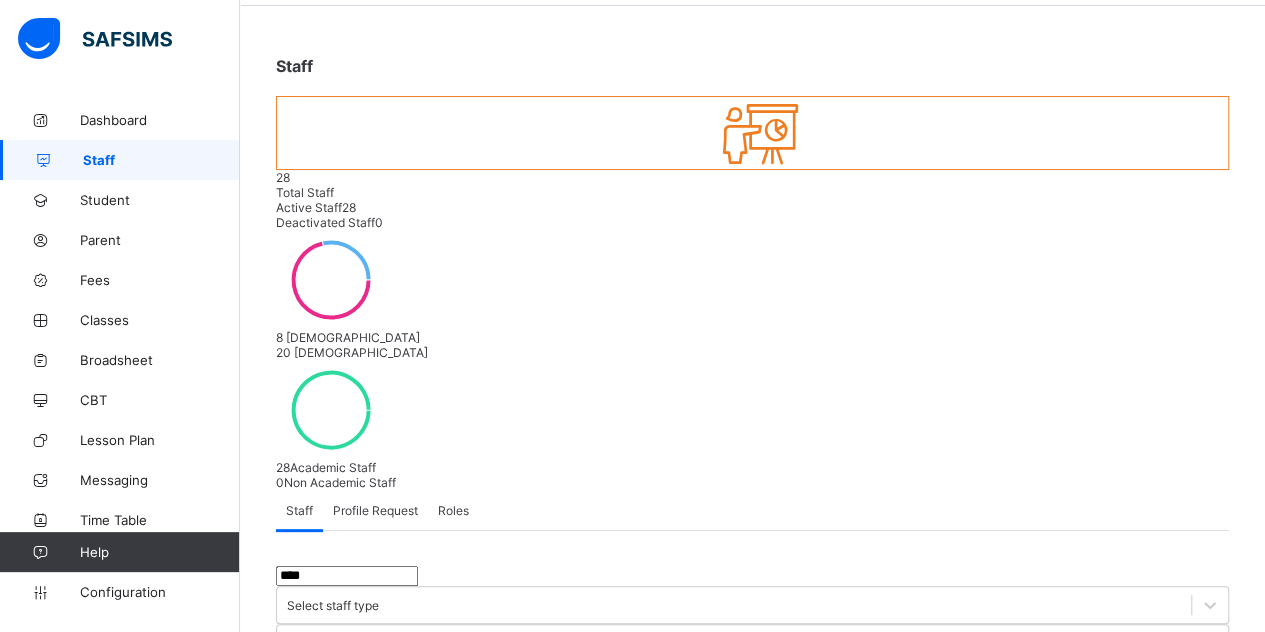 type on "****" 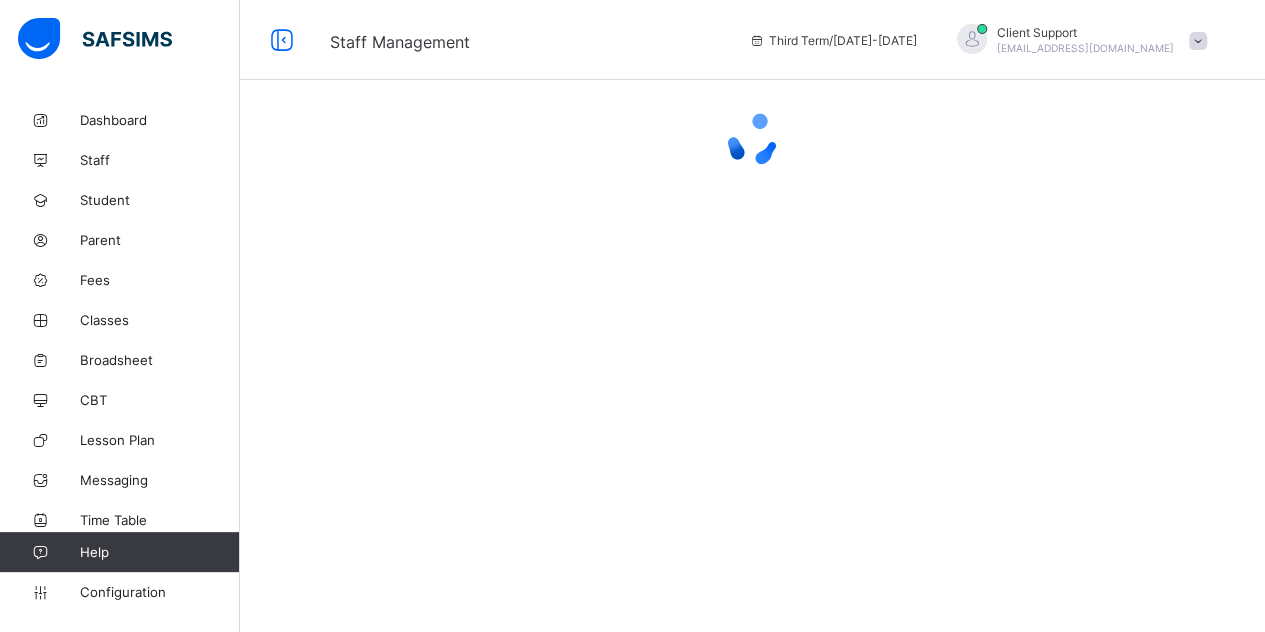 scroll, scrollTop: 0, scrollLeft: 0, axis: both 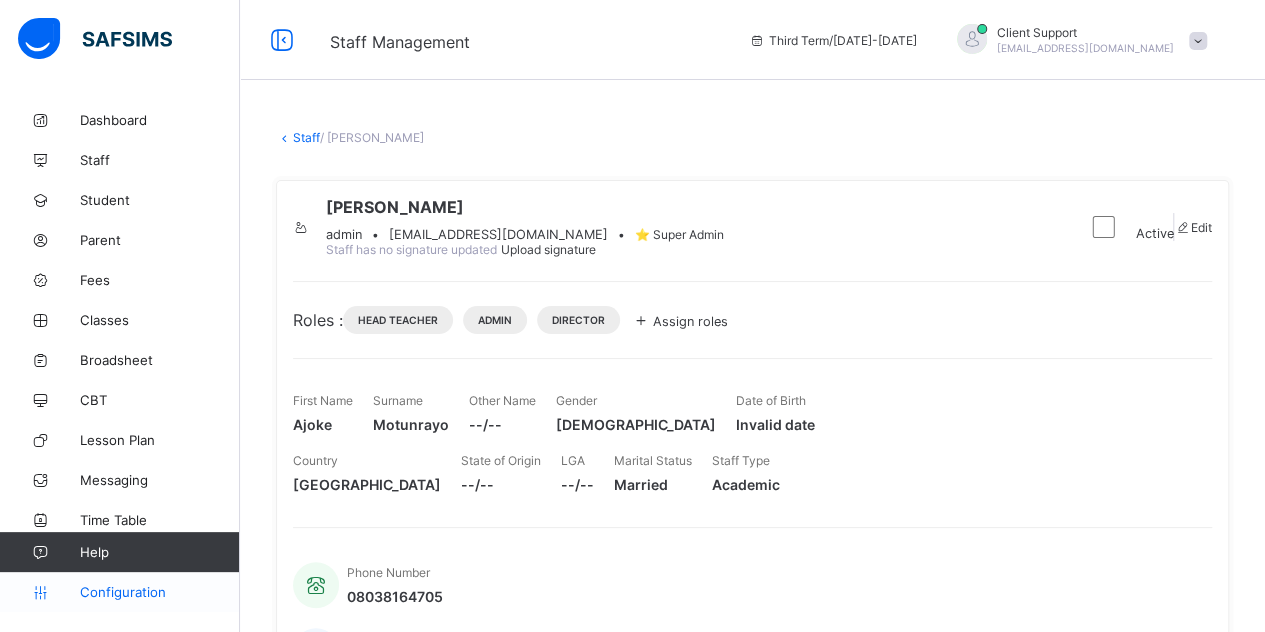 click on "Configuration" at bounding box center [119, 592] 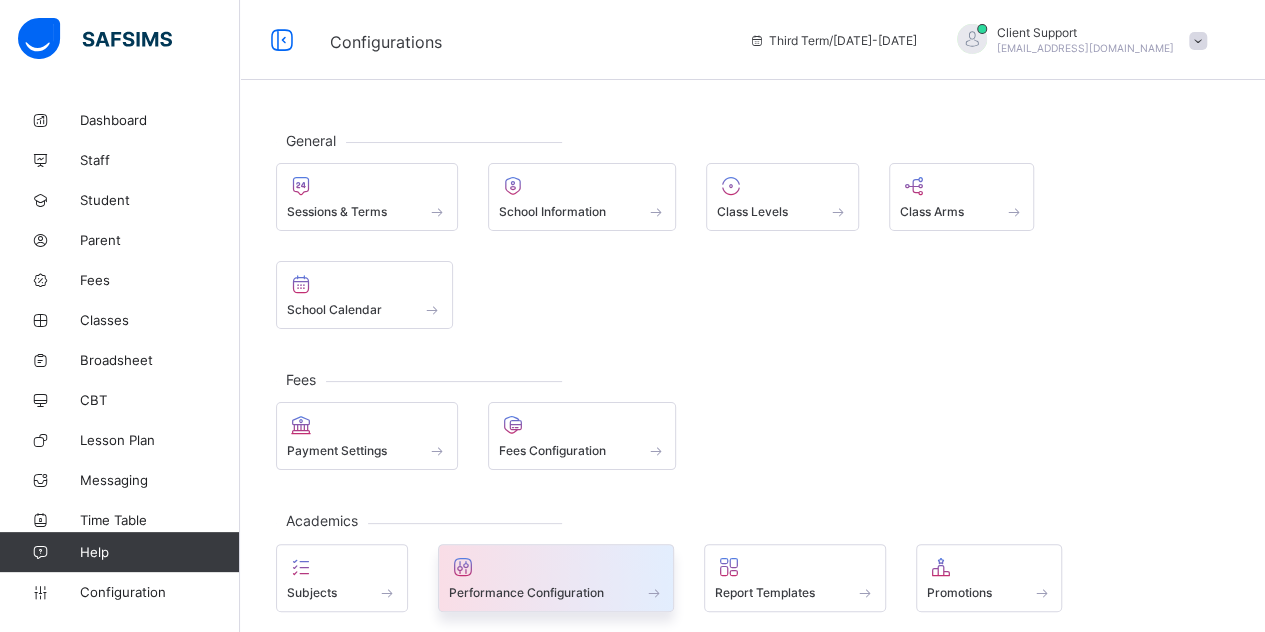 click at bounding box center [556, 567] 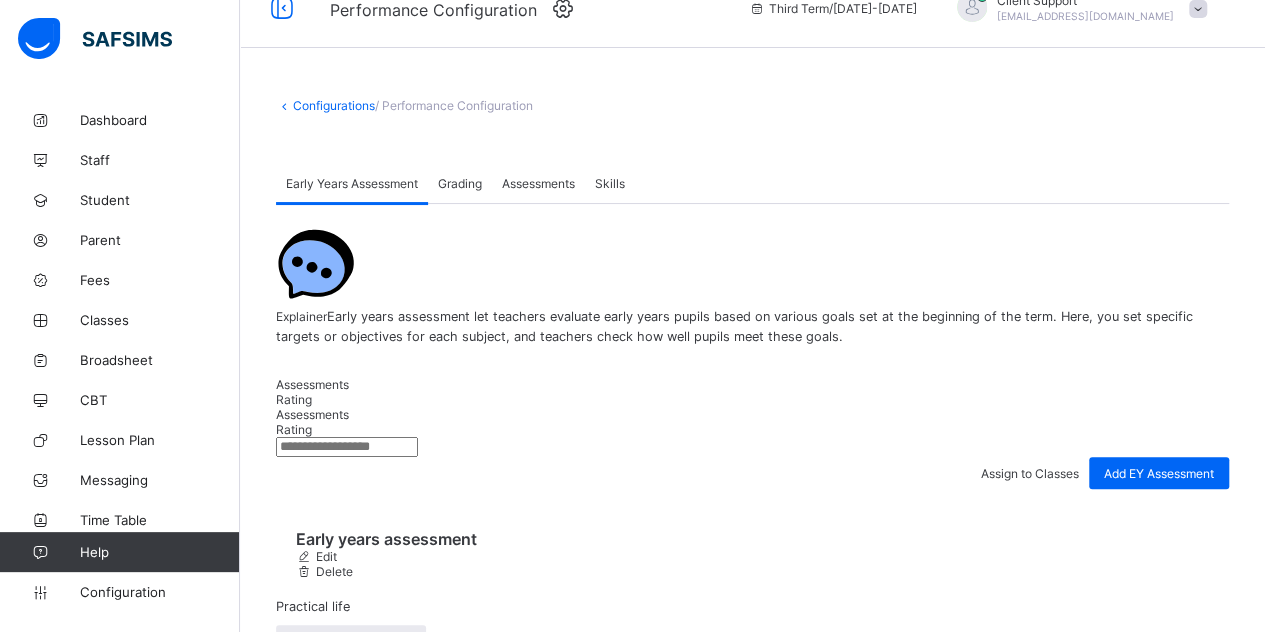 scroll, scrollTop: 0, scrollLeft: 0, axis: both 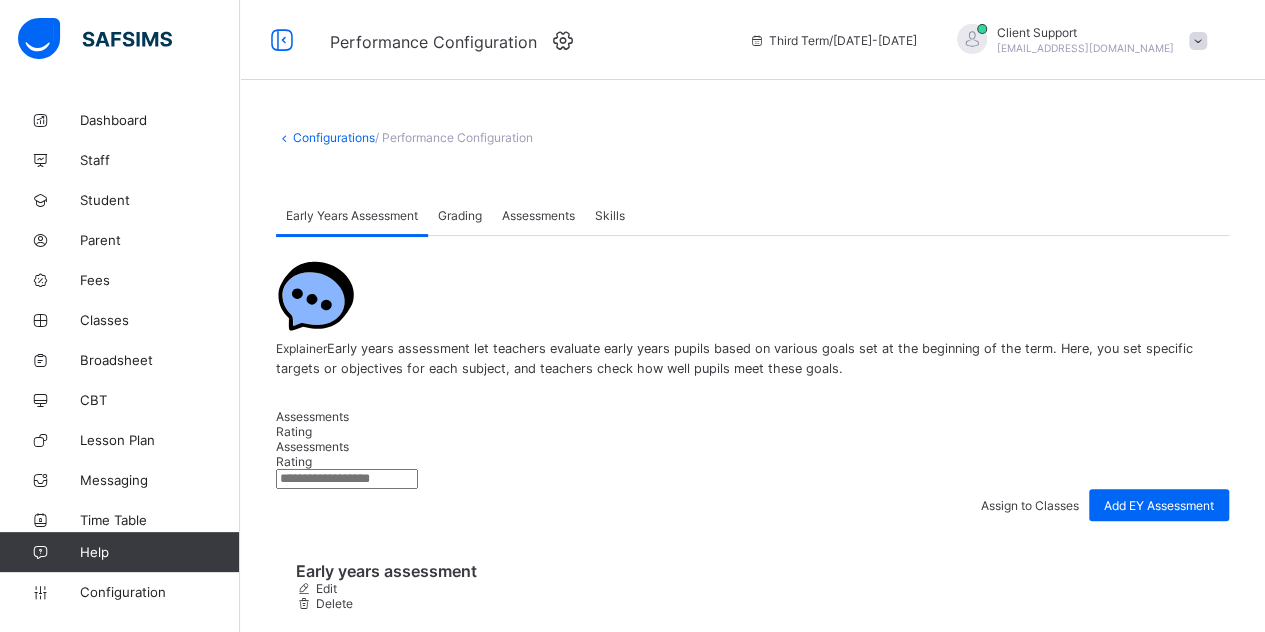 click on "Grading" at bounding box center (460, 215) 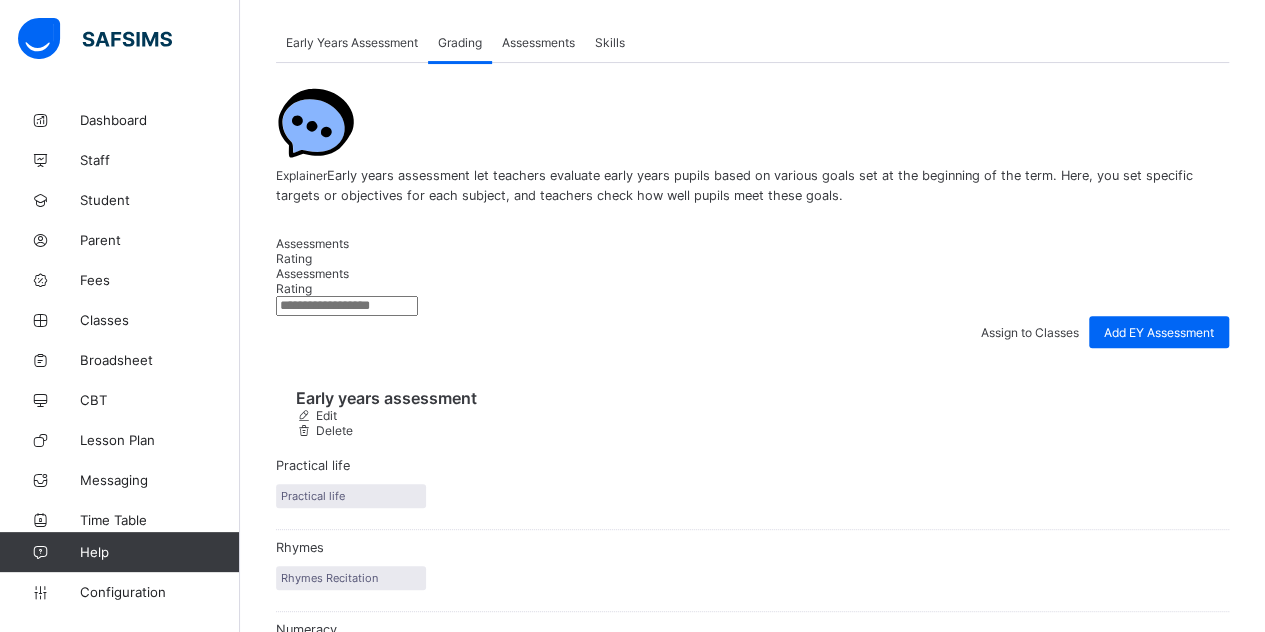 scroll, scrollTop: 181, scrollLeft: 0, axis: vertical 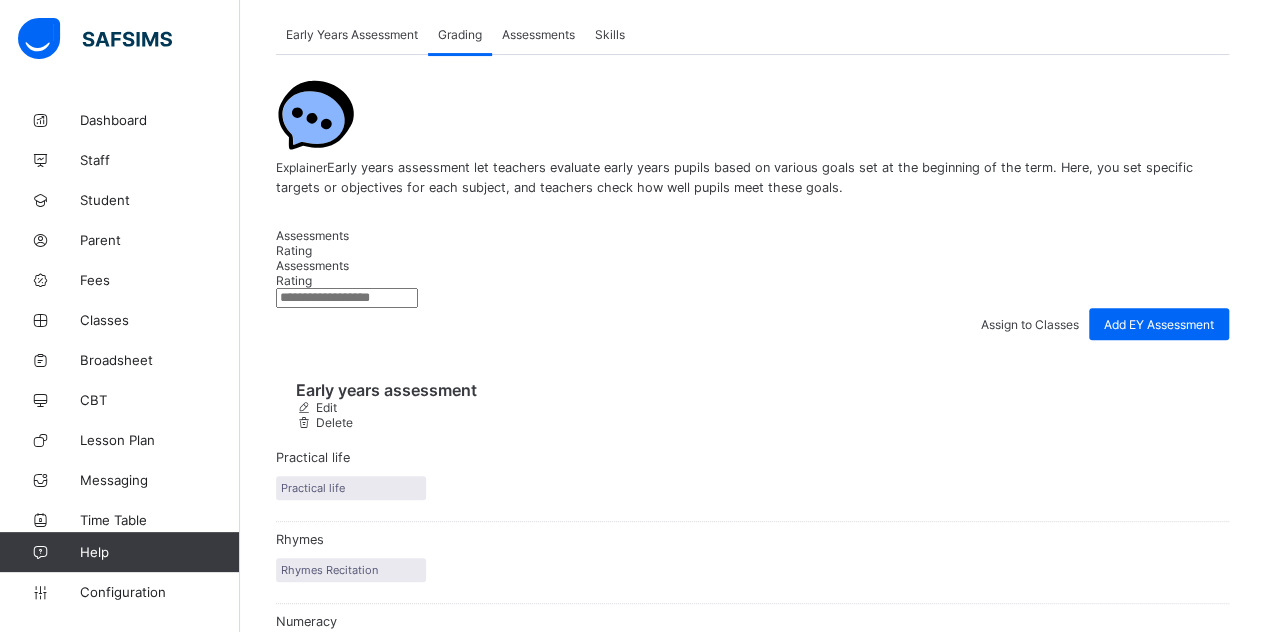 click at bounding box center [1210, 1232] 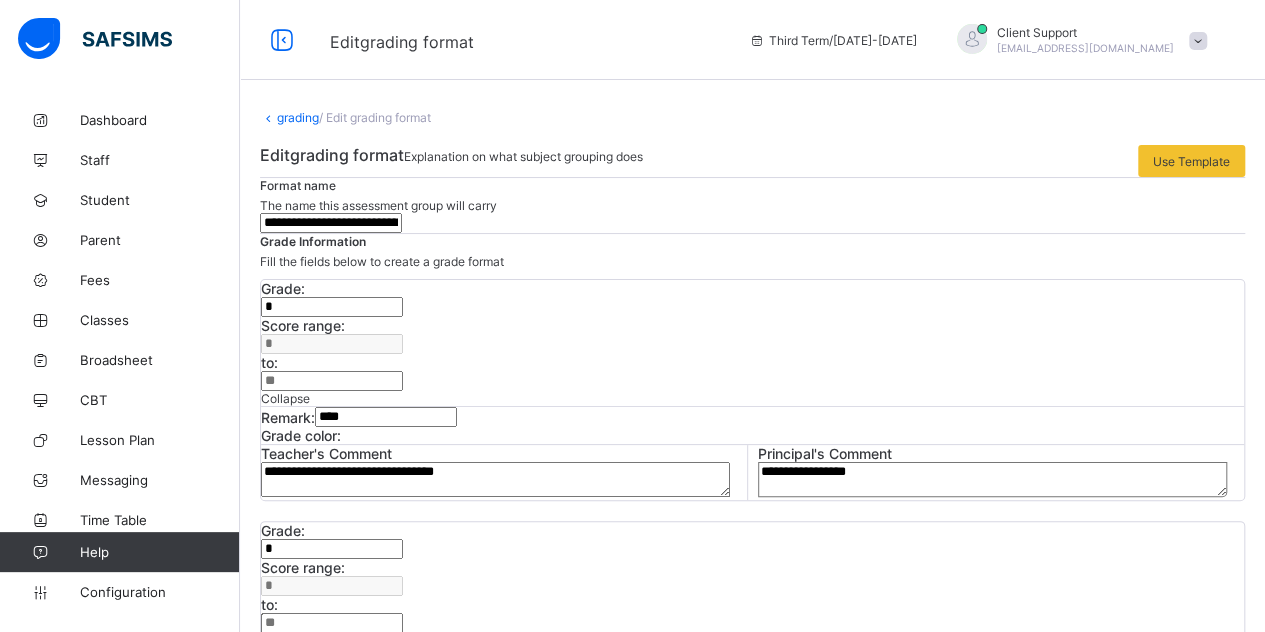 scroll, scrollTop: 200, scrollLeft: 0, axis: vertical 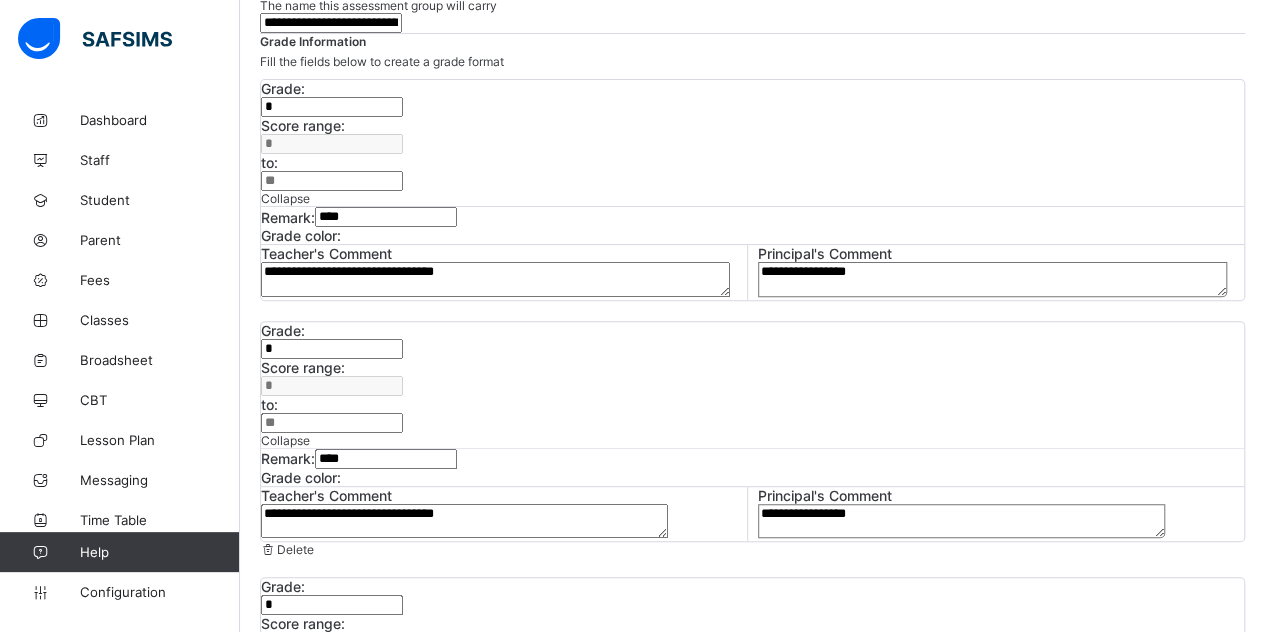 click at bounding box center [341, 236] 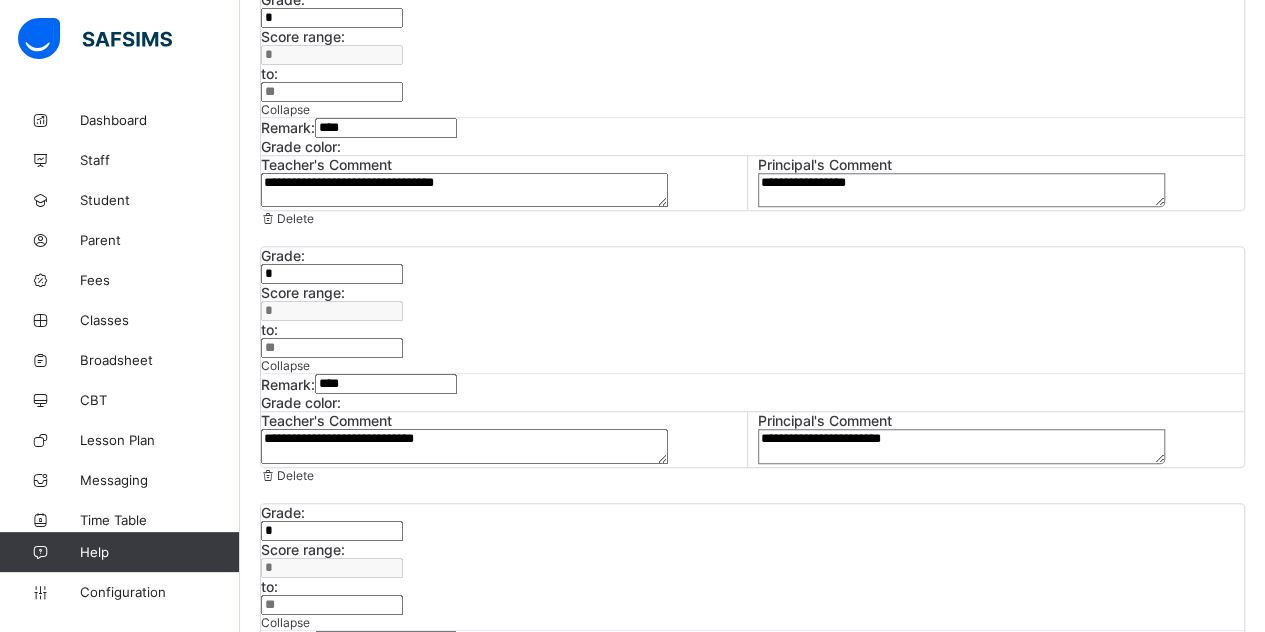 scroll, scrollTop: 500, scrollLeft: 0, axis: vertical 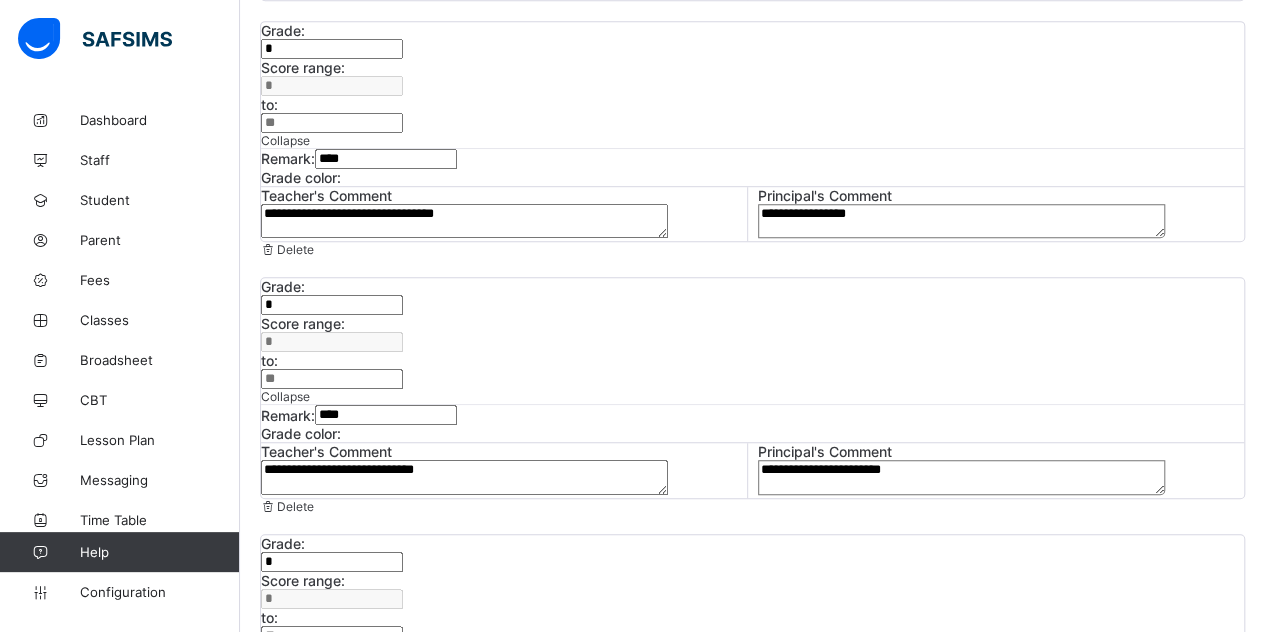 click at bounding box center [341, 177] 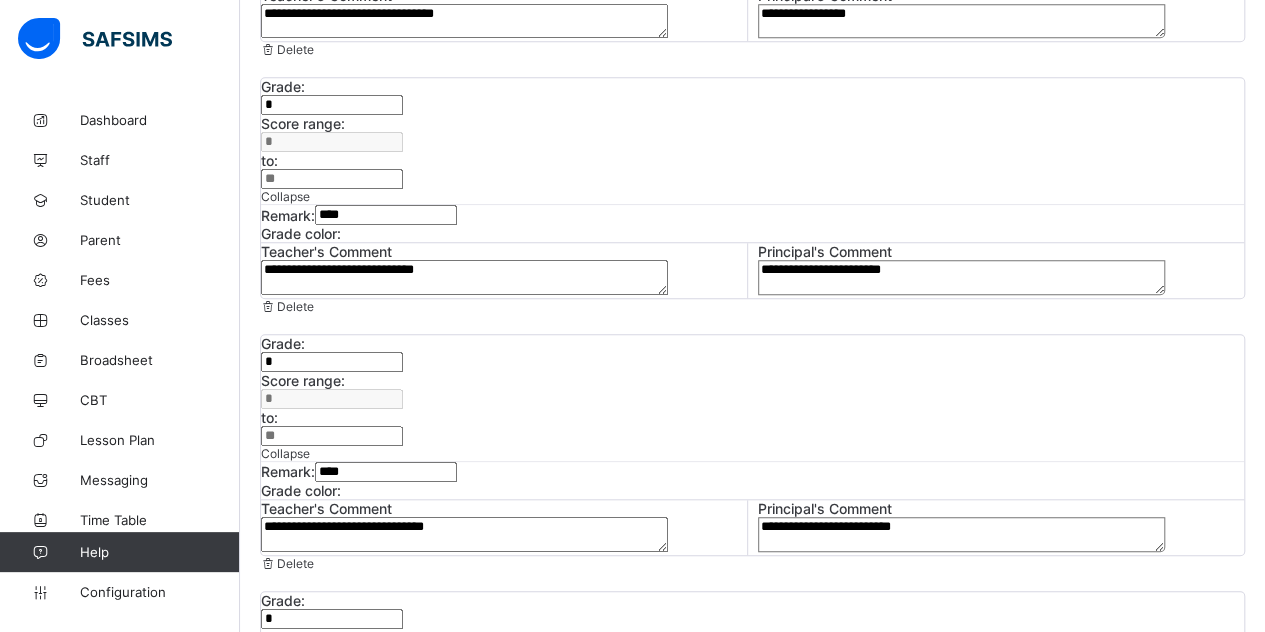 click at bounding box center [341, 490] 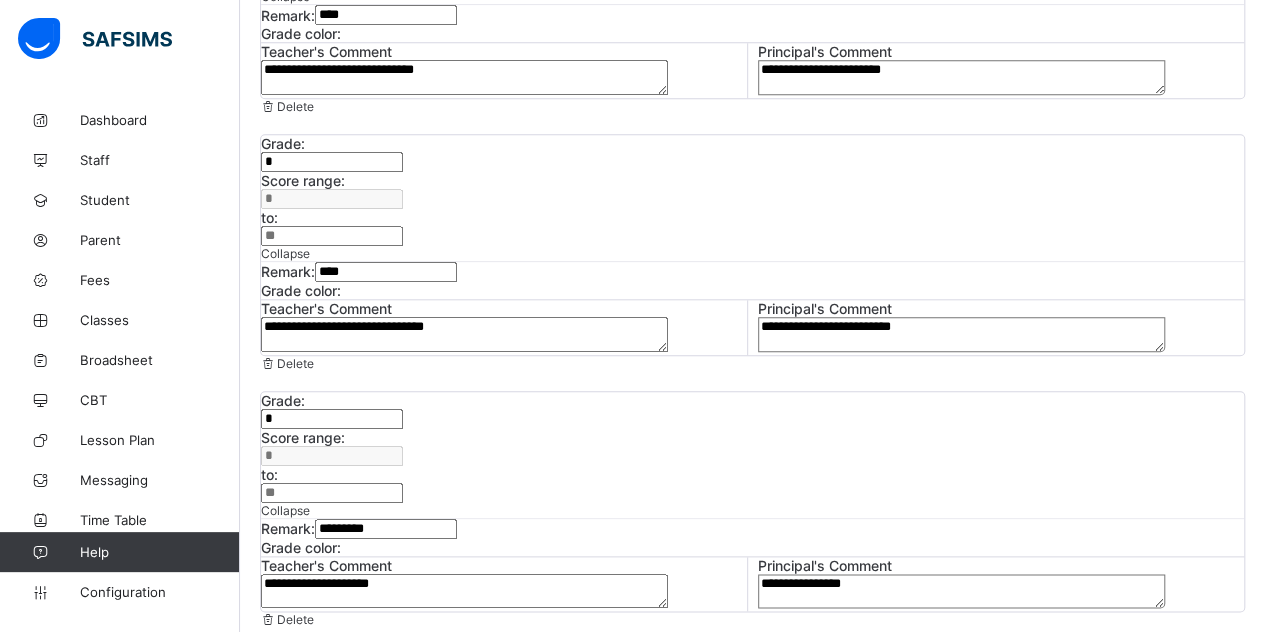 click at bounding box center [341, 547] 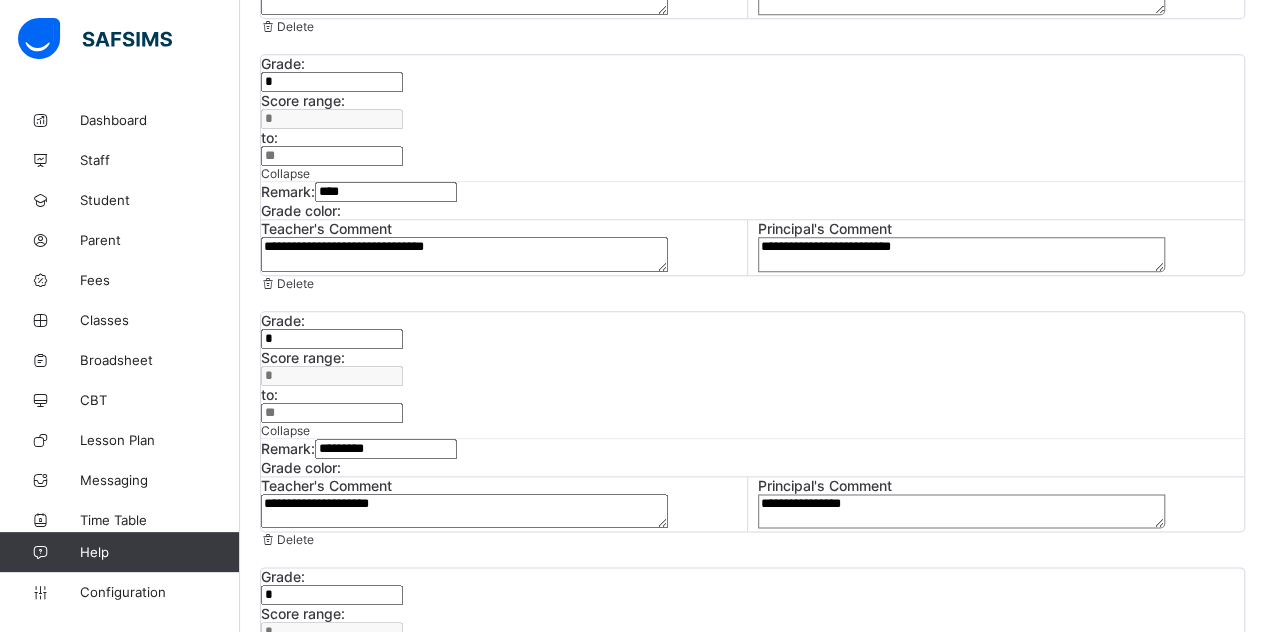 scroll, scrollTop: 1100, scrollLeft: 0, axis: vertical 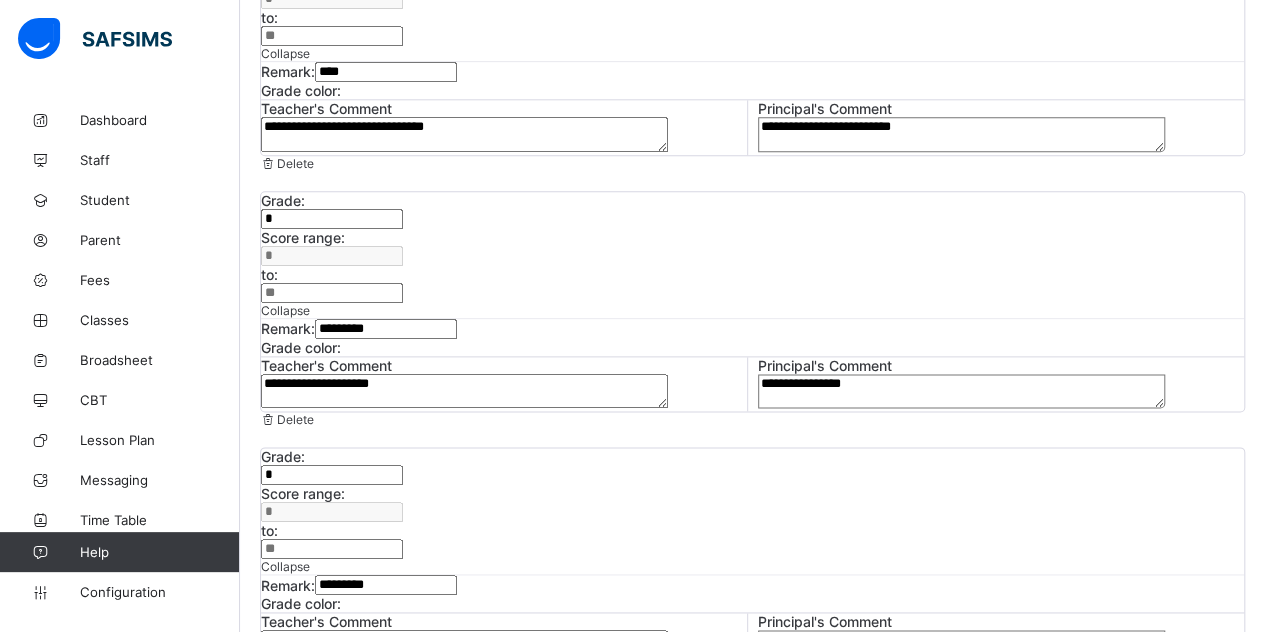 click at bounding box center (341, 604) 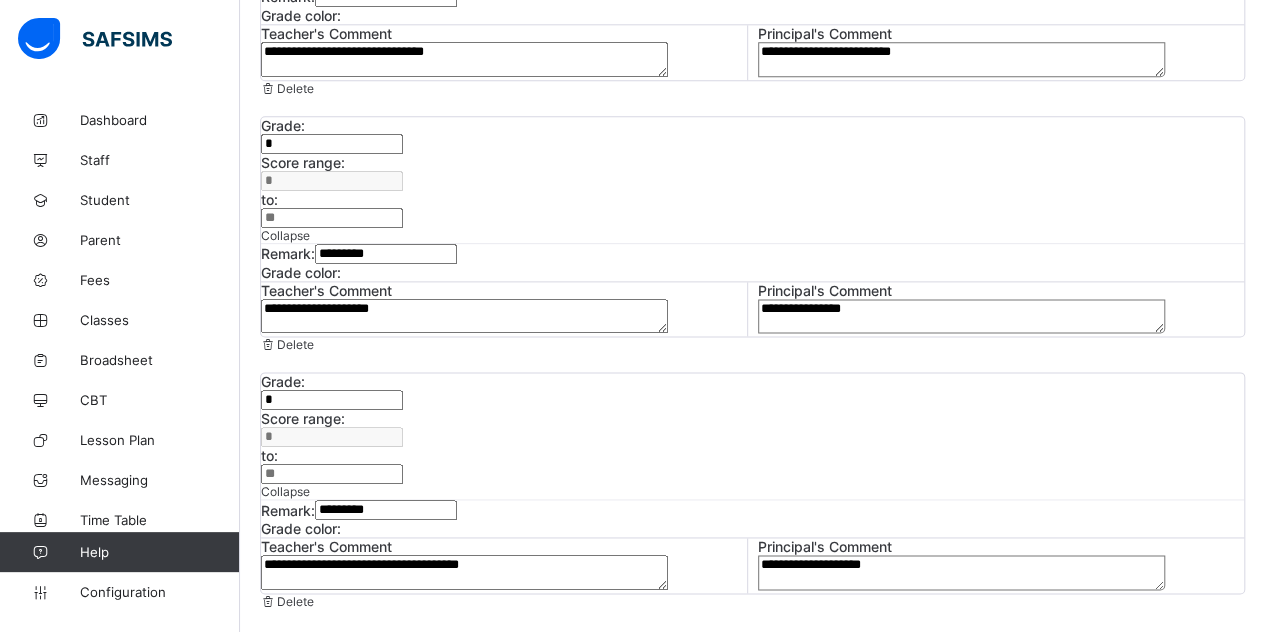 scroll, scrollTop: 1241, scrollLeft: 0, axis: vertical 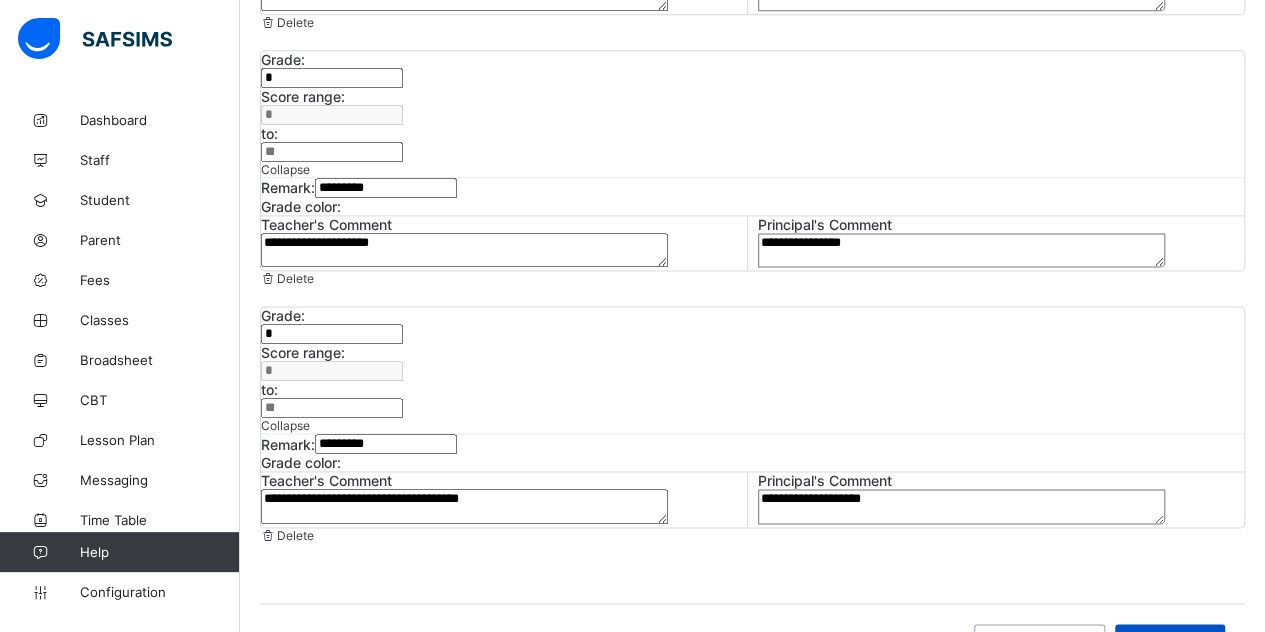 click on "Save changes" at bounding box center [1170, 639] 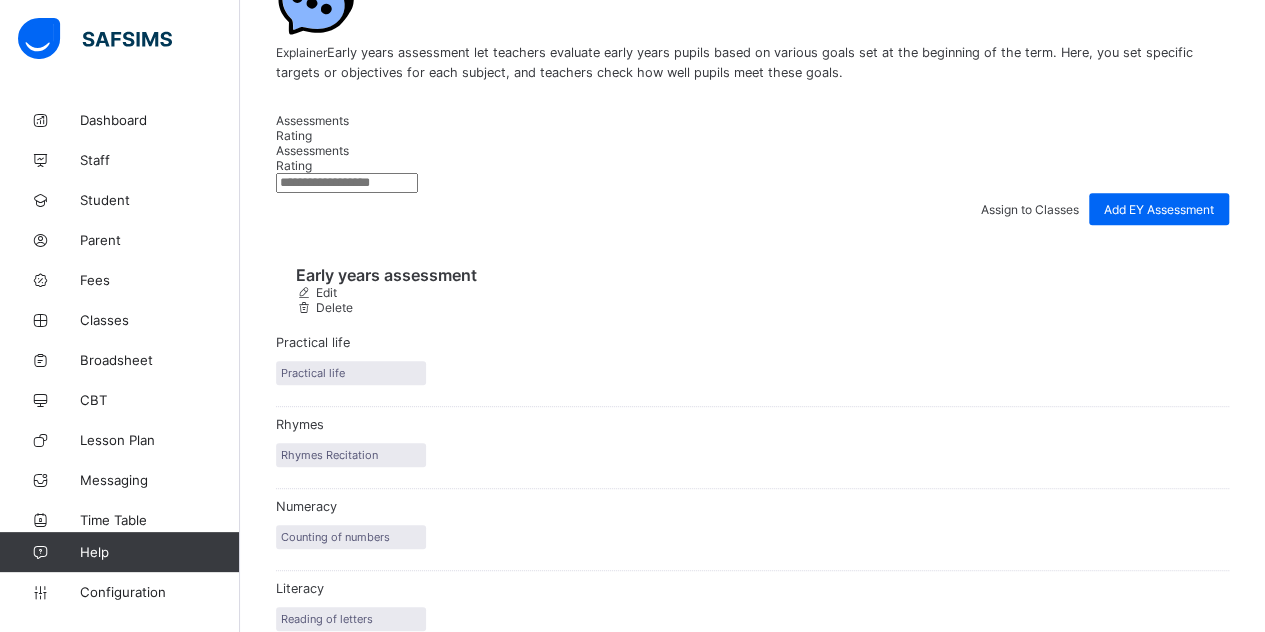 scroll, scrollTop: 65, scrollLeft: 0, axis: vertical 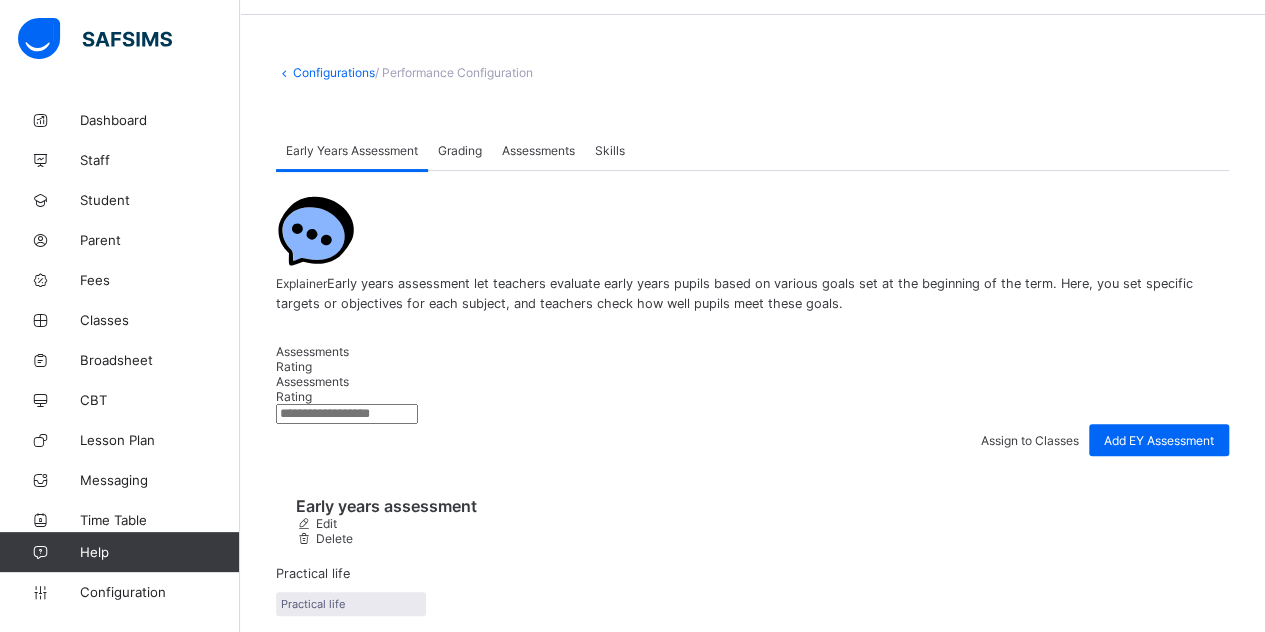 click on "Grading" at bounding box center [460, 150] 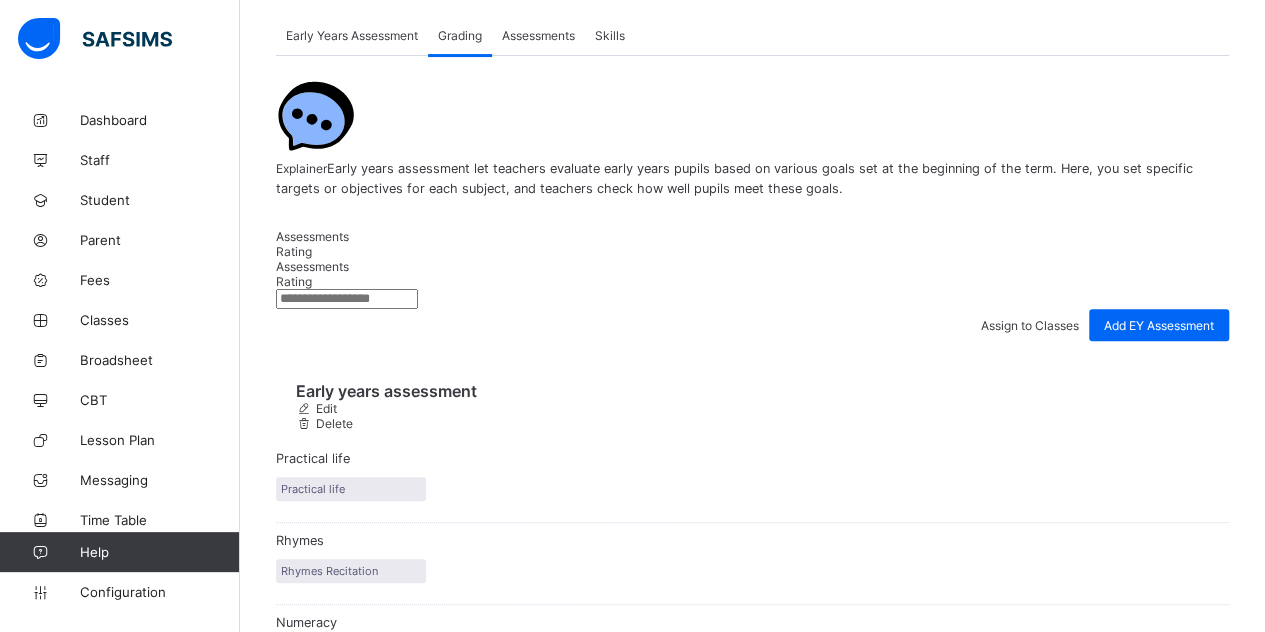 scroll, scrollTop: 181, scrollLeft: 0, axis: vertical 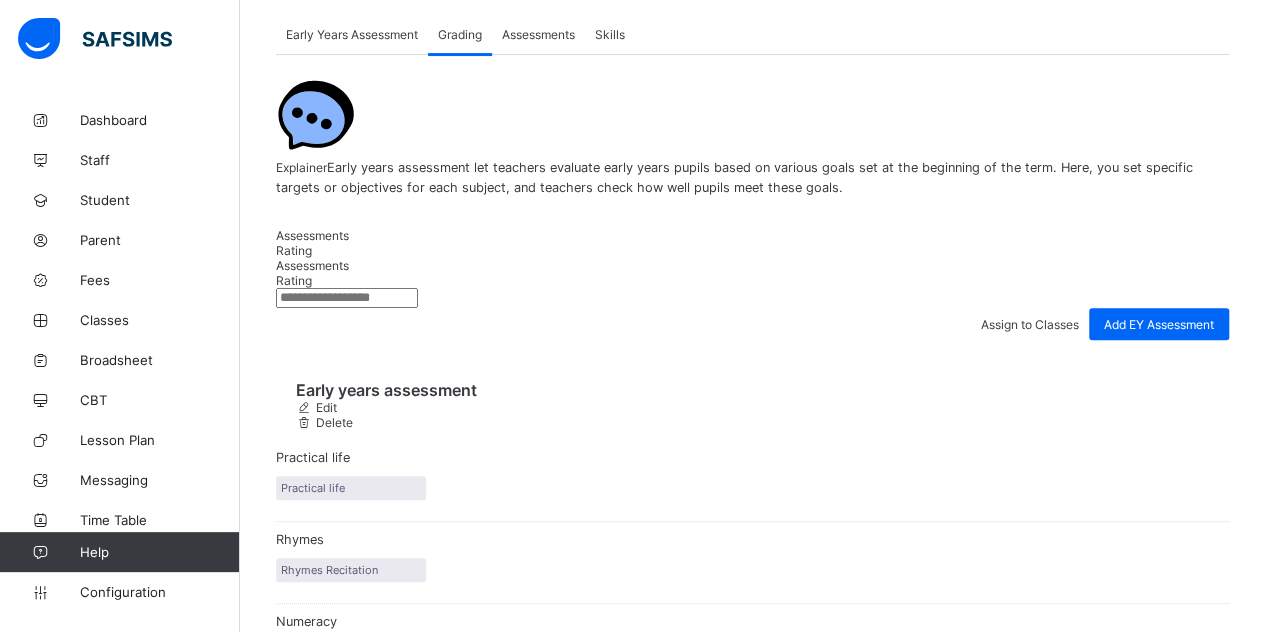 click at bounding box center [1210, 1232] 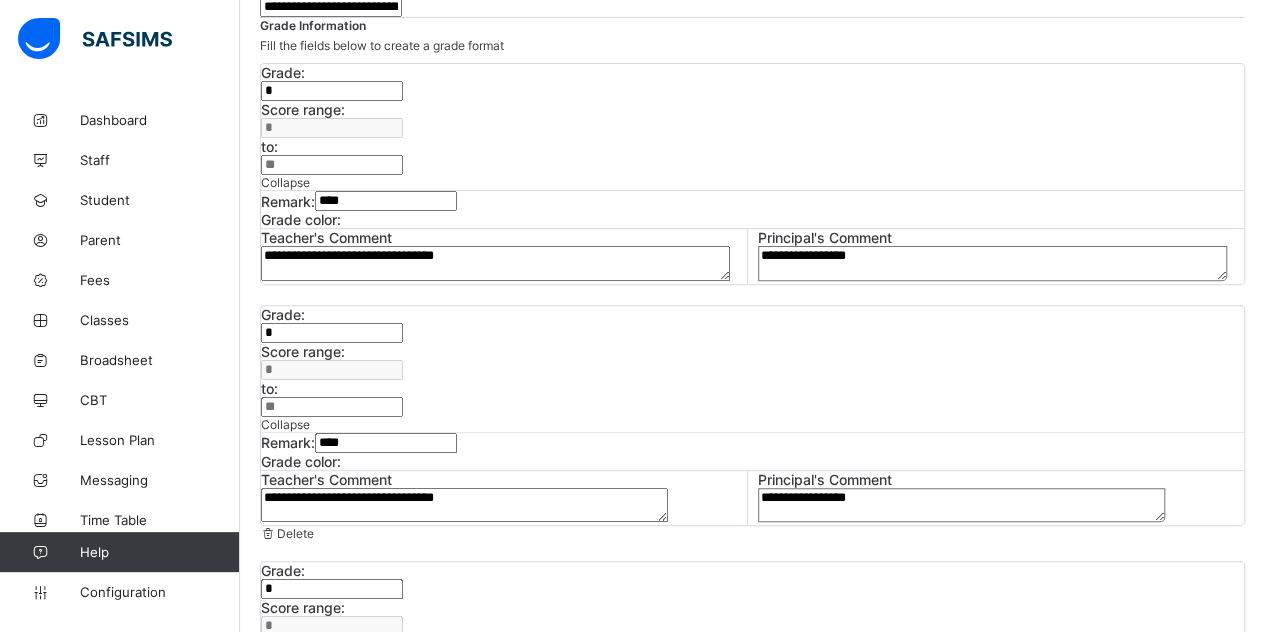 scroll, scrollTop: 300, scrollLeft: 0, axis: vertical 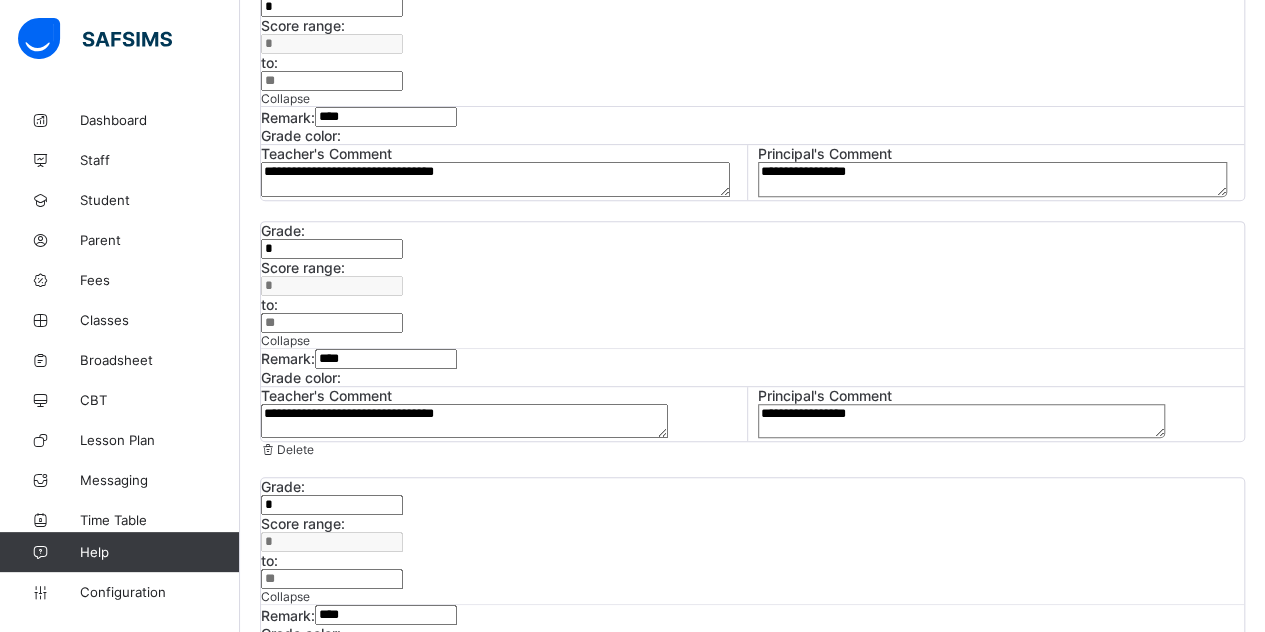 click at bounding box center [341, 377] 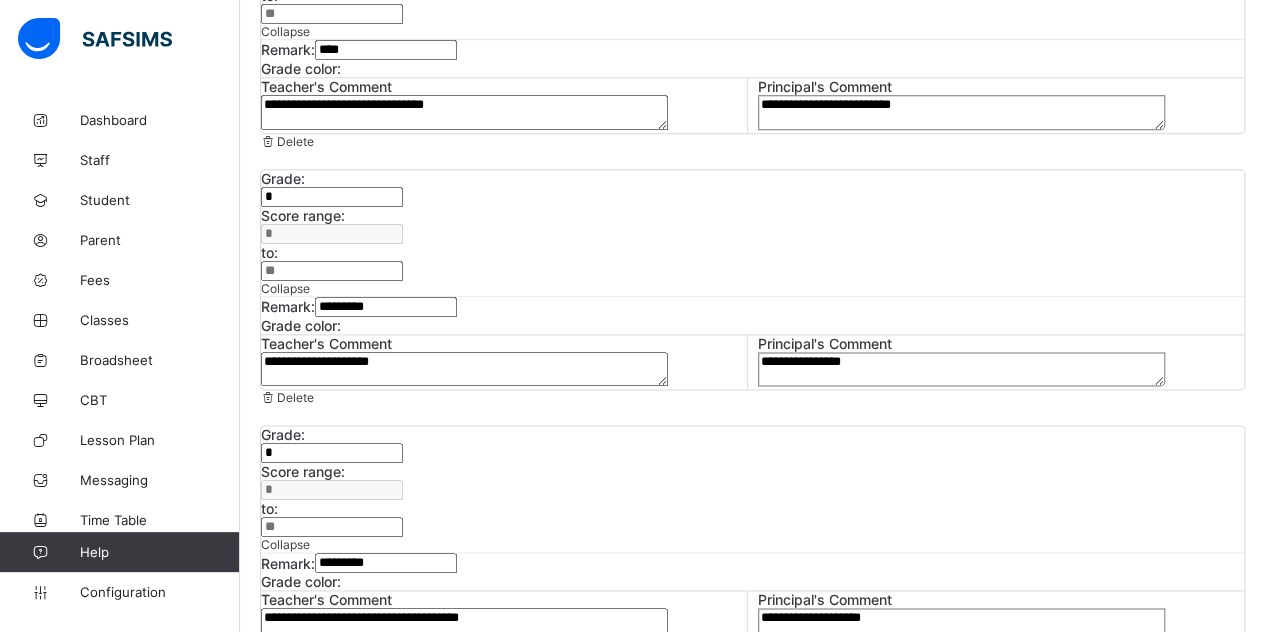 scroll, scrollTop: 1241, scrollLeft: 0, axis: vertical 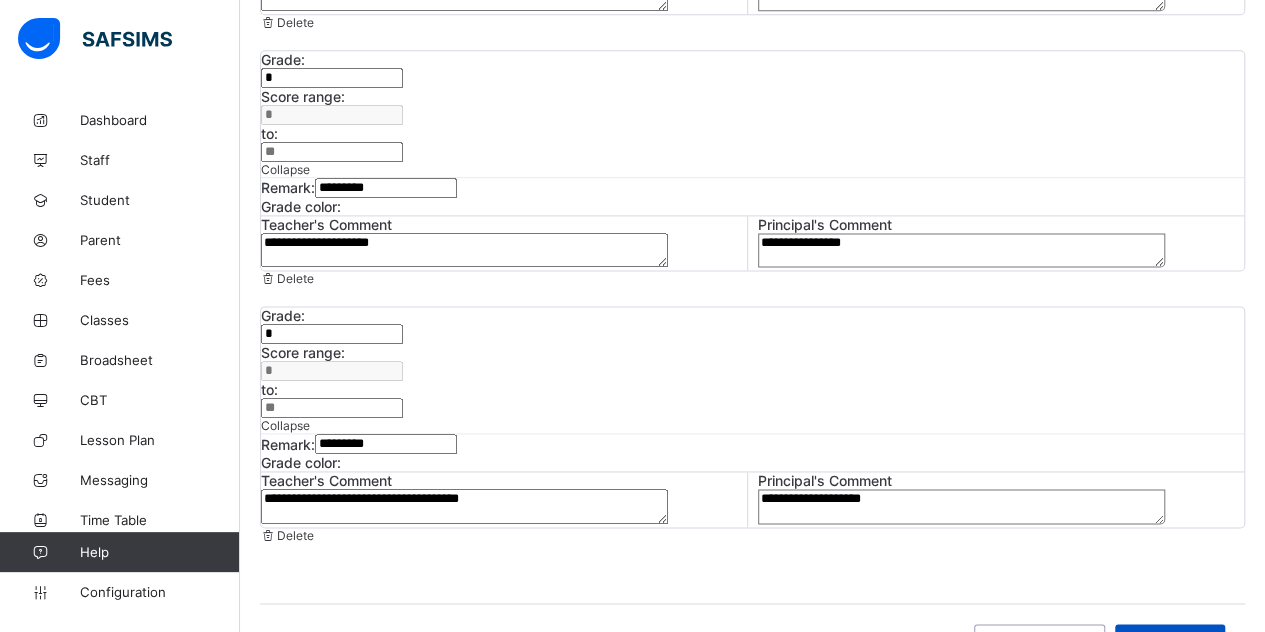 click on "Save changes" at bounding box center [1170, 639] 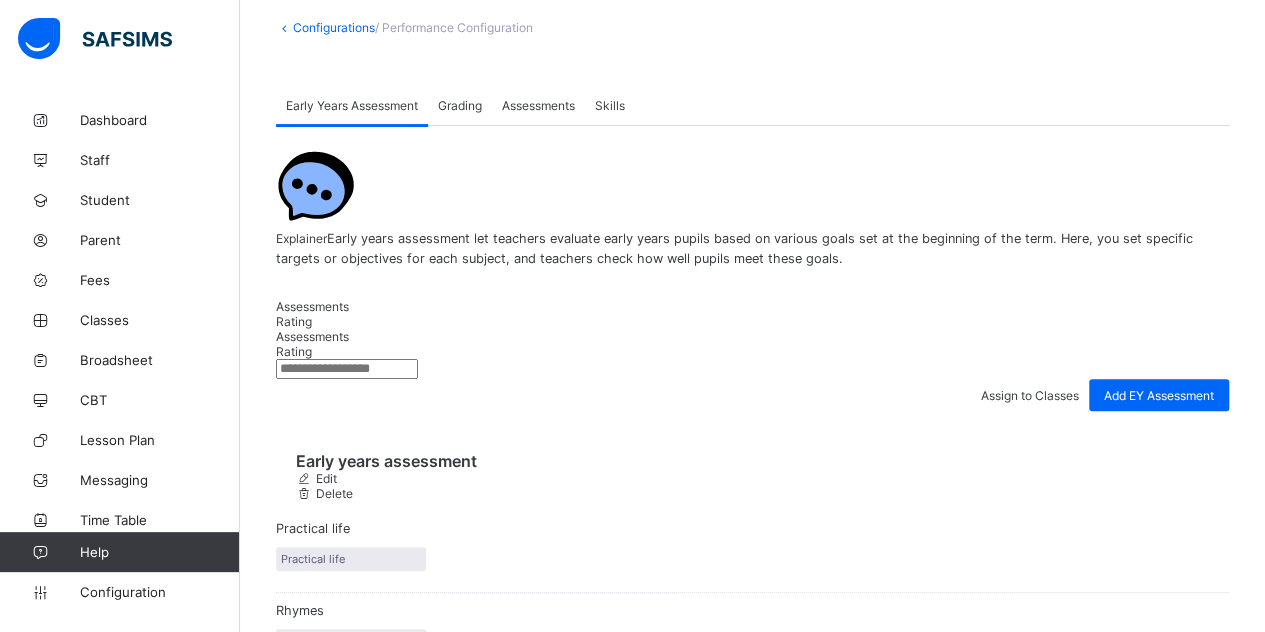scroll, scrollTop: 65, scrollLeft: 0, axis: vertical 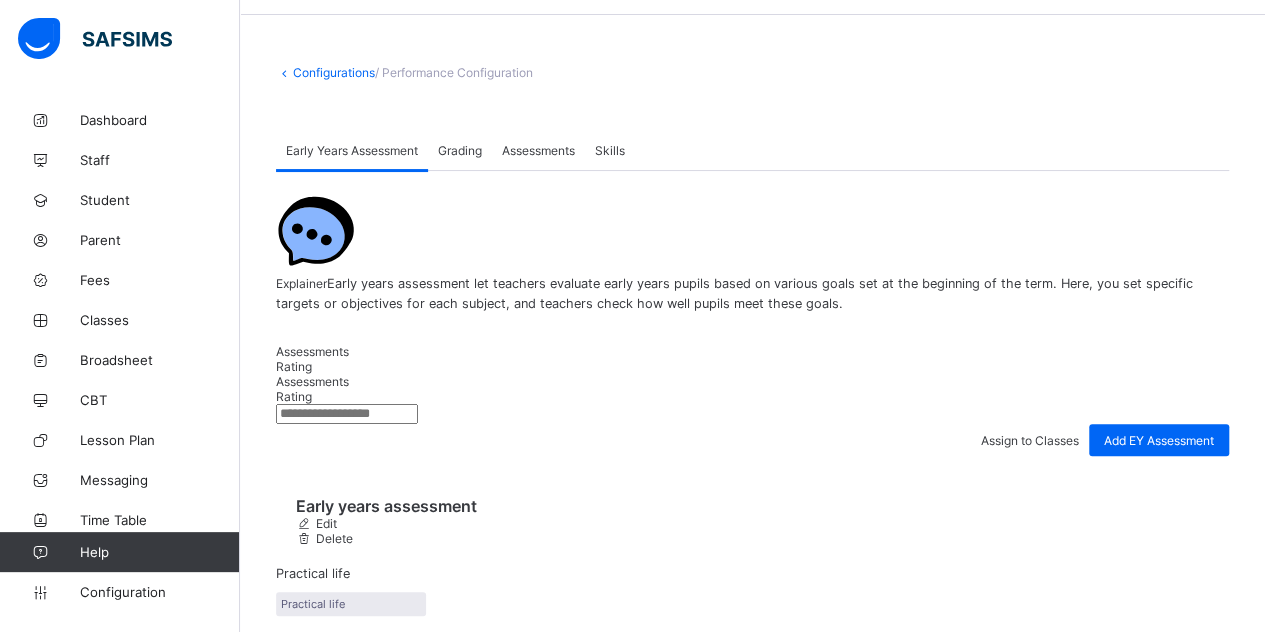 click on "Grading" at bounding box center [460, 150] 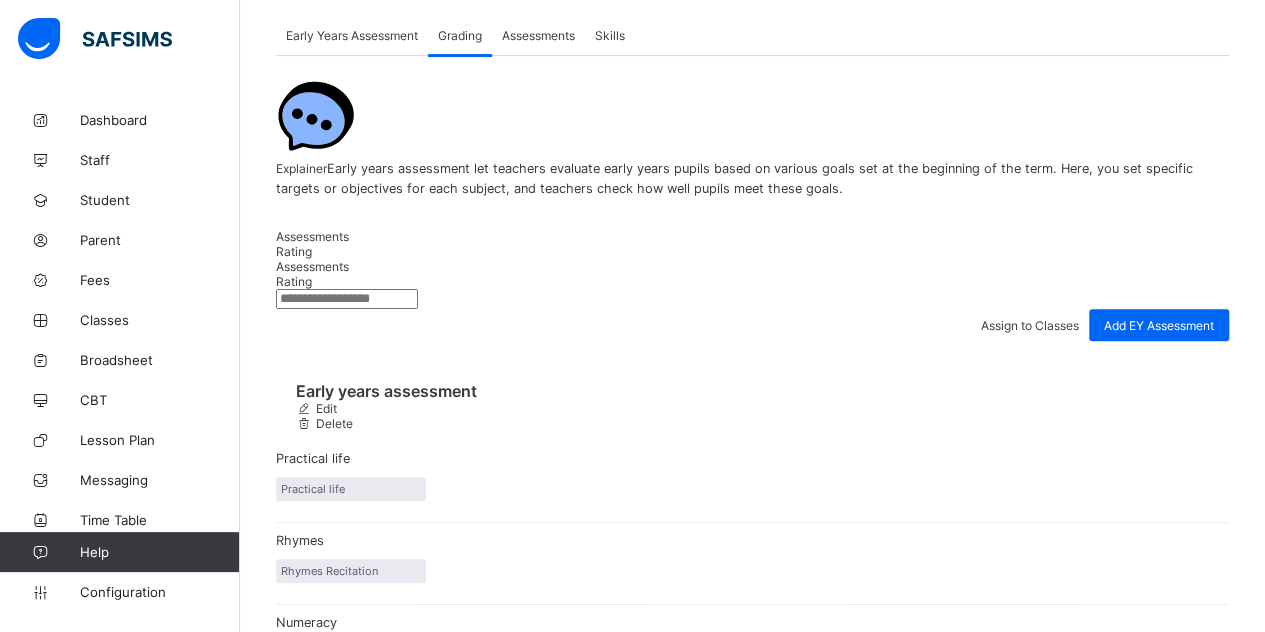 scroll, scrollTop: 181, scrollLeft: 0, axis: vertical 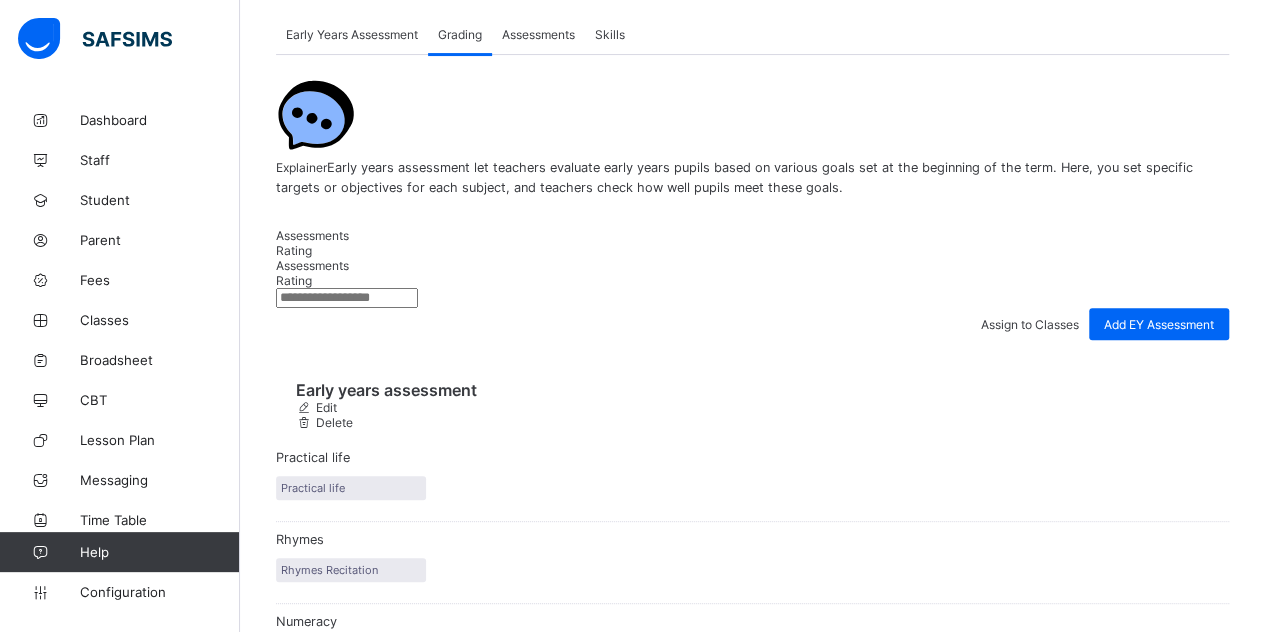 click at bounding box center (1210, 1444) 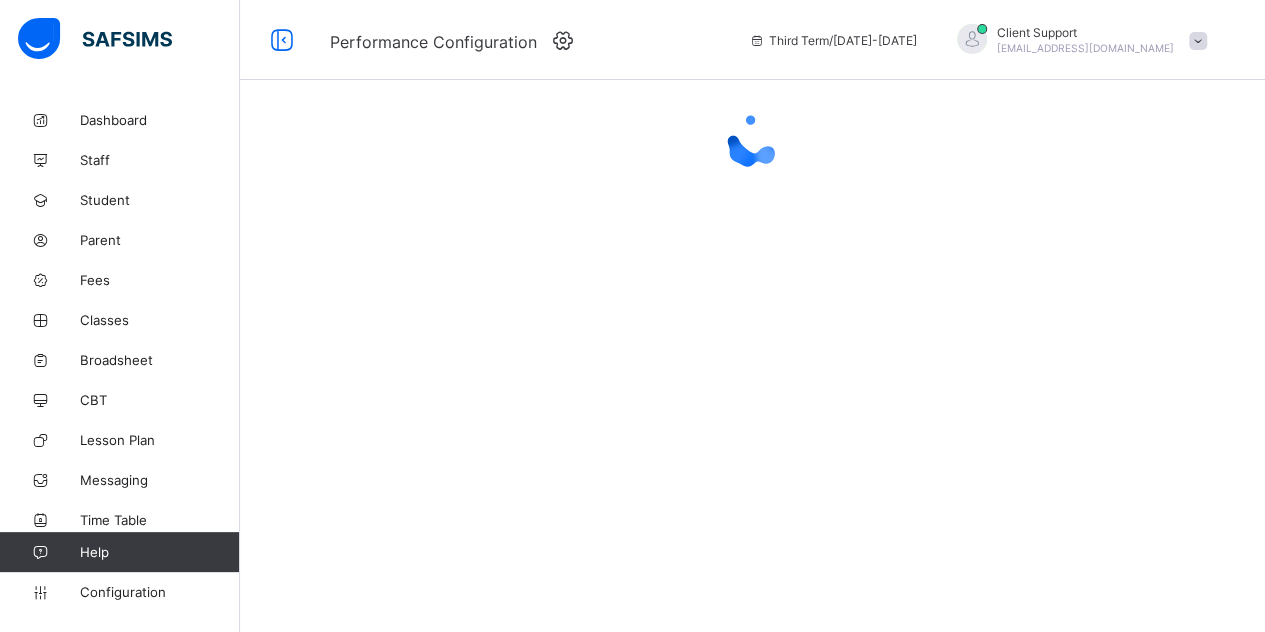 scroll, scrollTop: 0, scrollLeft: 0, axis: both 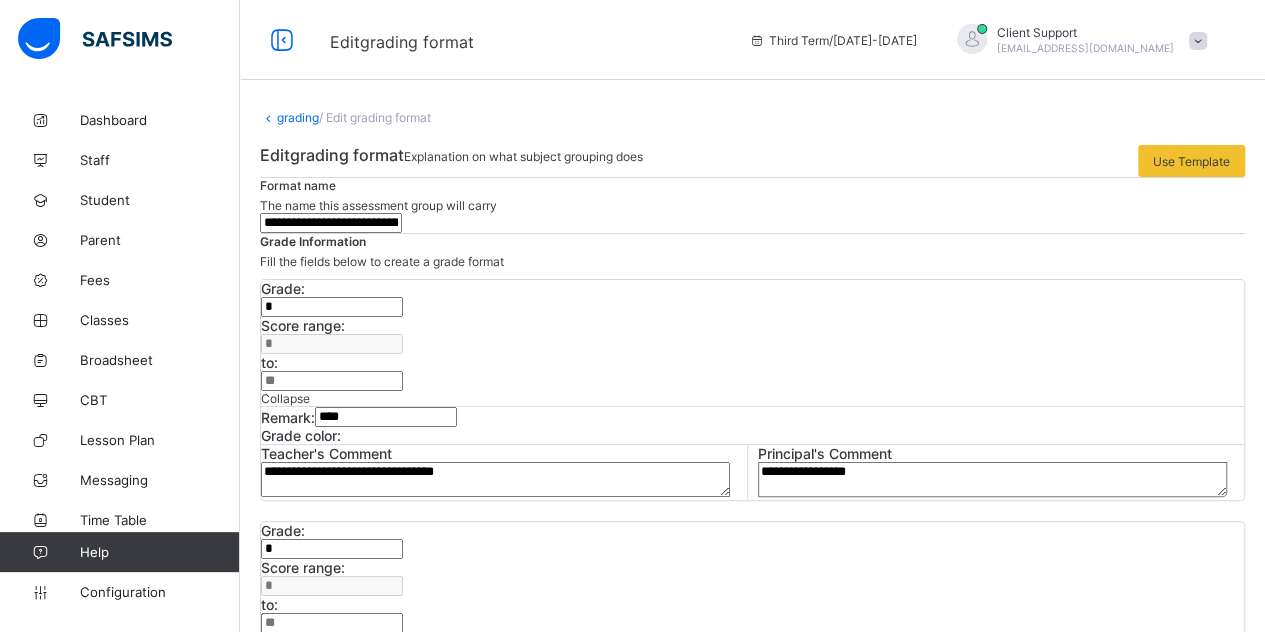 click at bounding box center (341, 436) 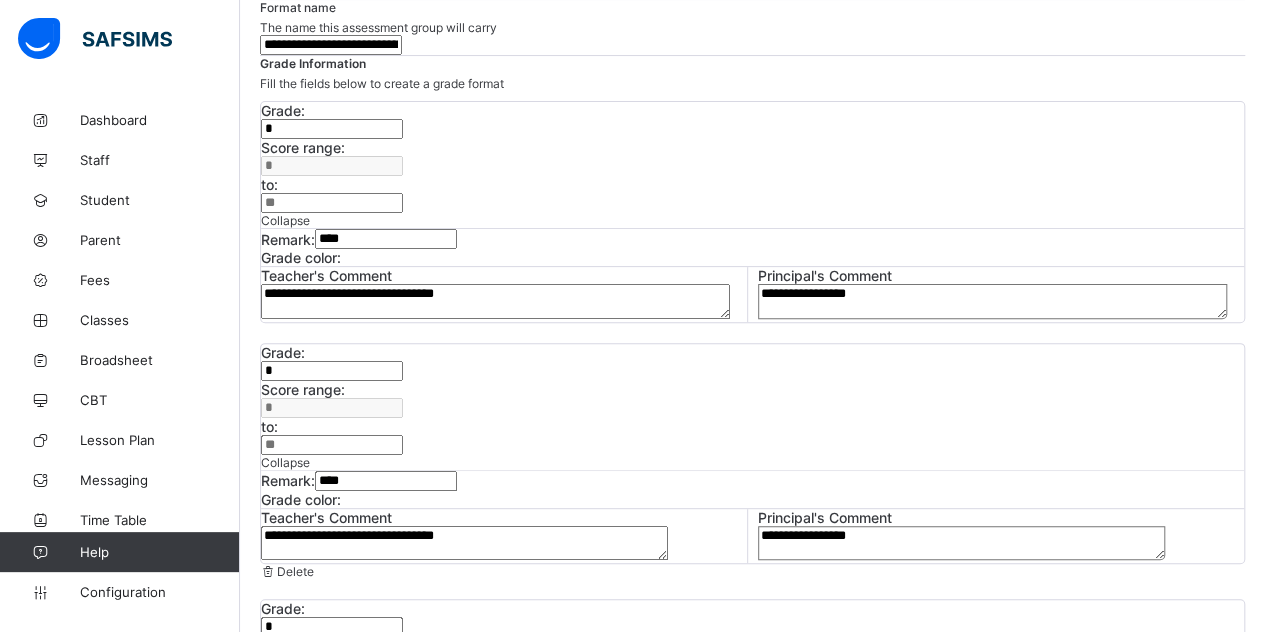scroll, scrollTop: 300, scrollLeft: 0, axis: vertical 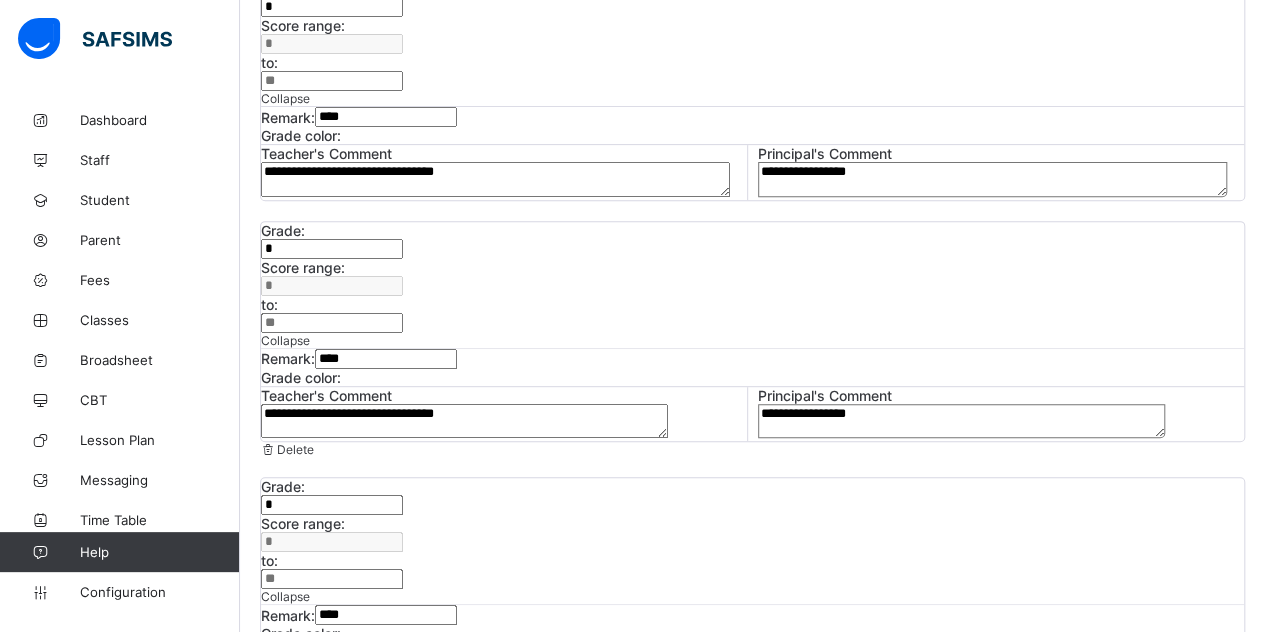 click at bounding box center (341, 377) 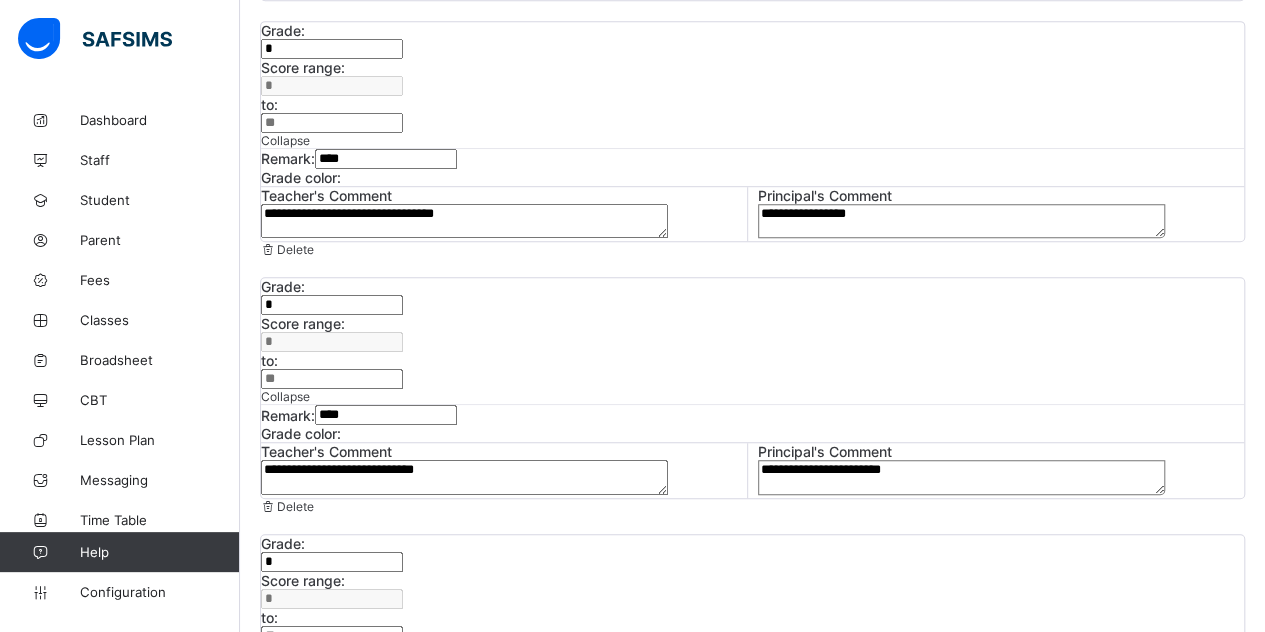 click at bounding box center (341, 434) 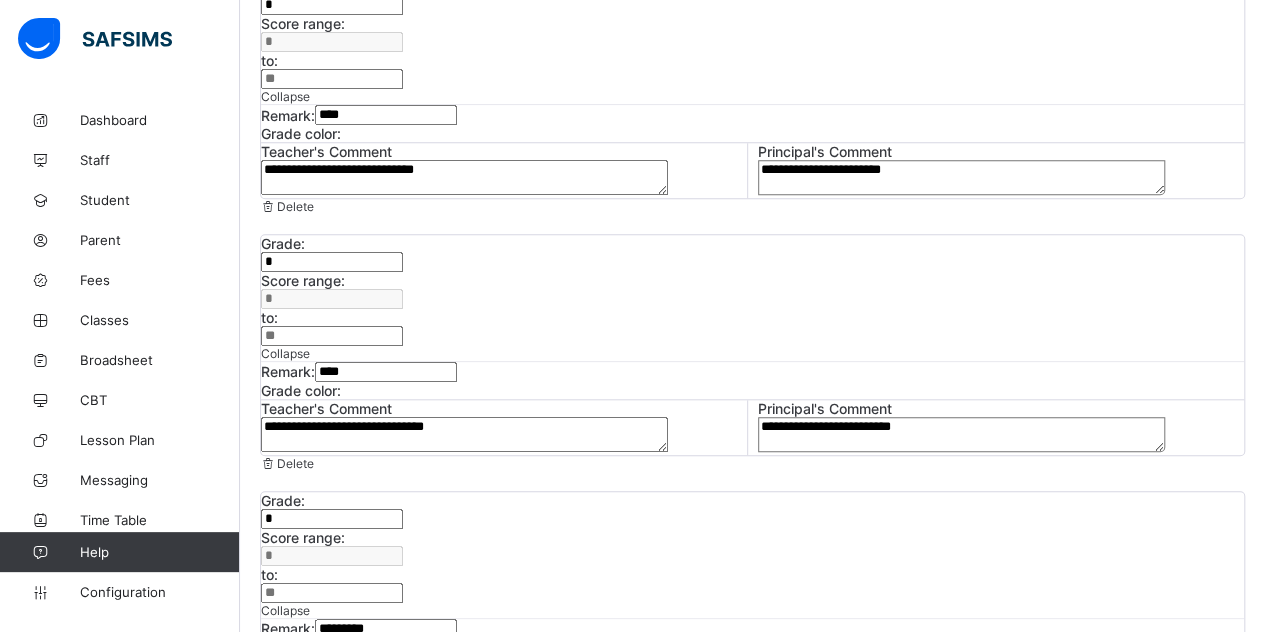 click at bounding box center (341, 390) 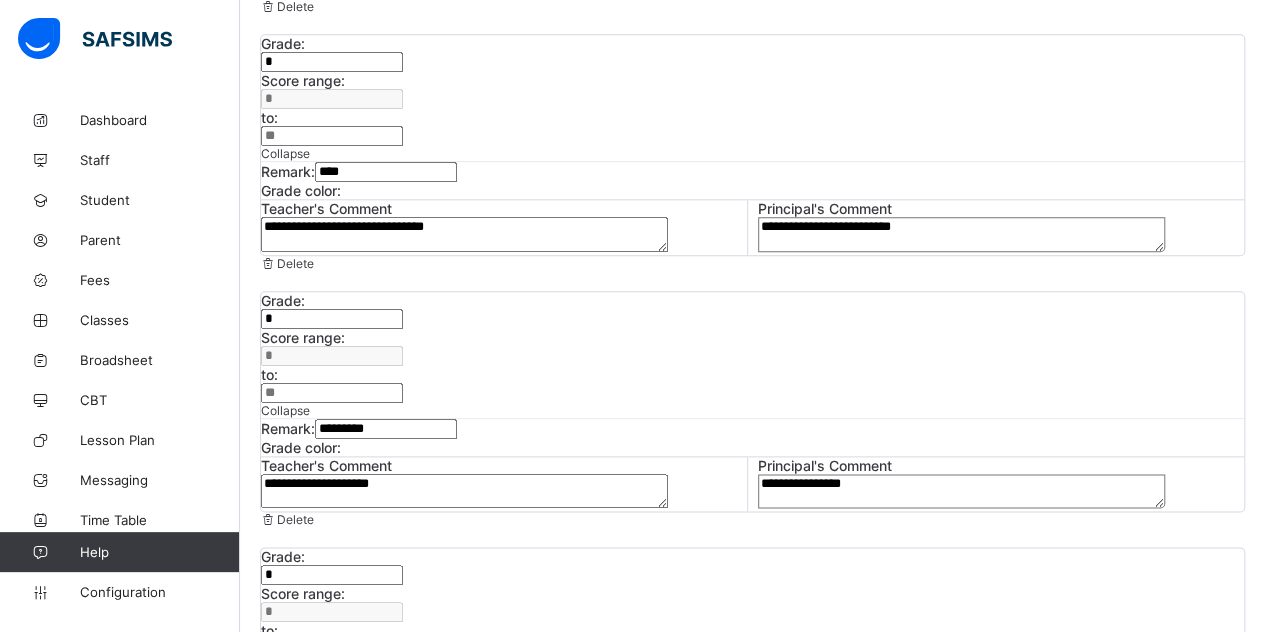 click at bounding box center [341, 447] 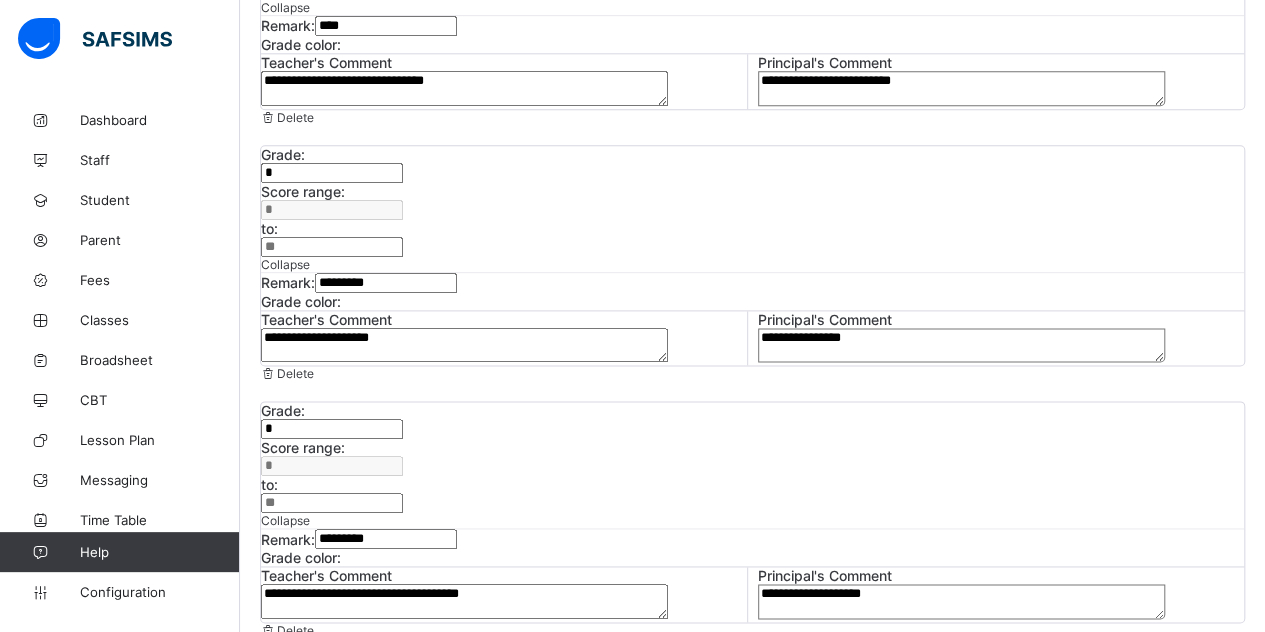scroll, scrollTop: 1241, scrollLeft: 0, axis: vertical 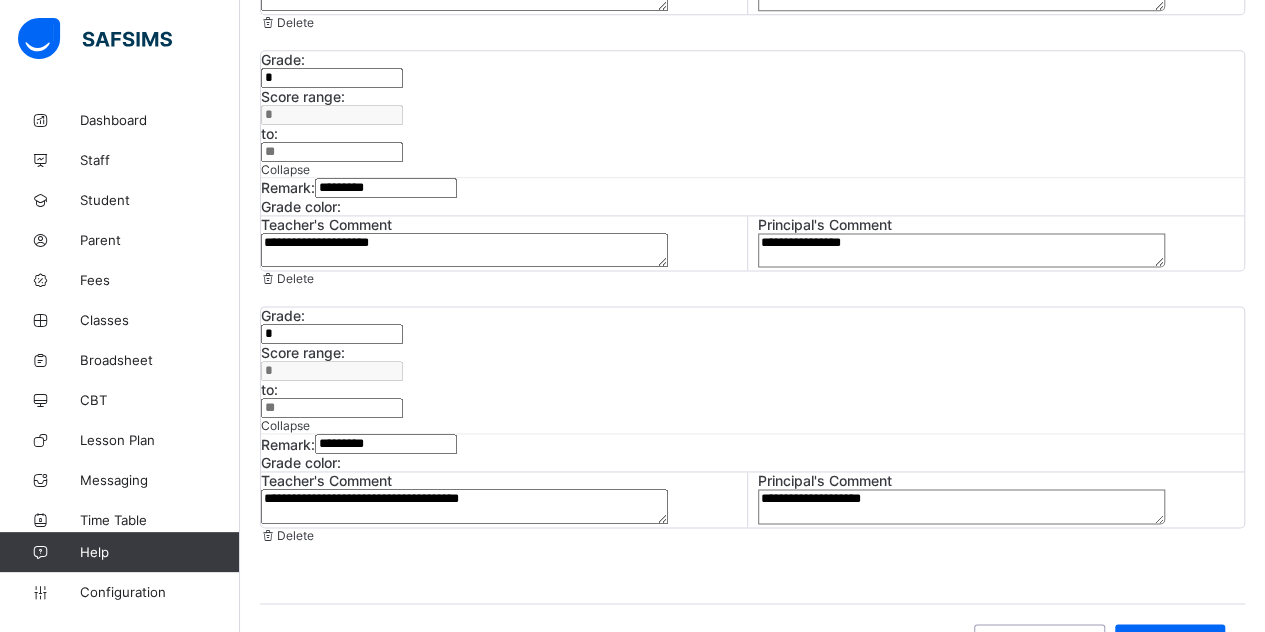click at bounding box center (341, 463) 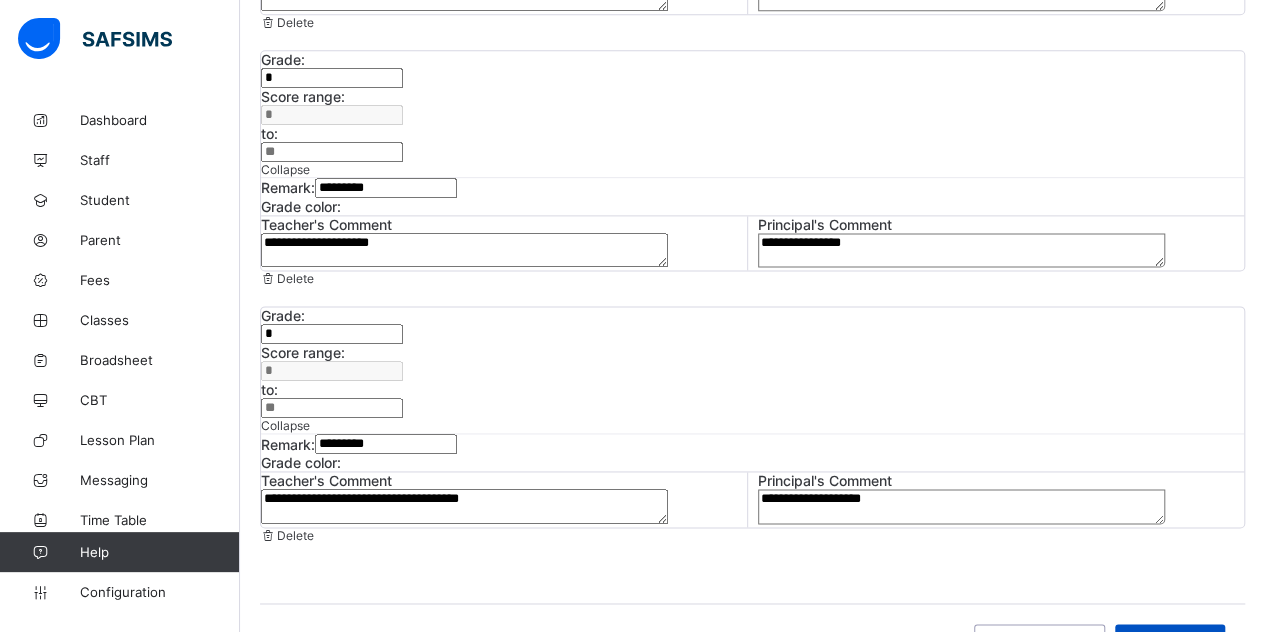 click on "Save changes" at bounding box center (1170, 639) 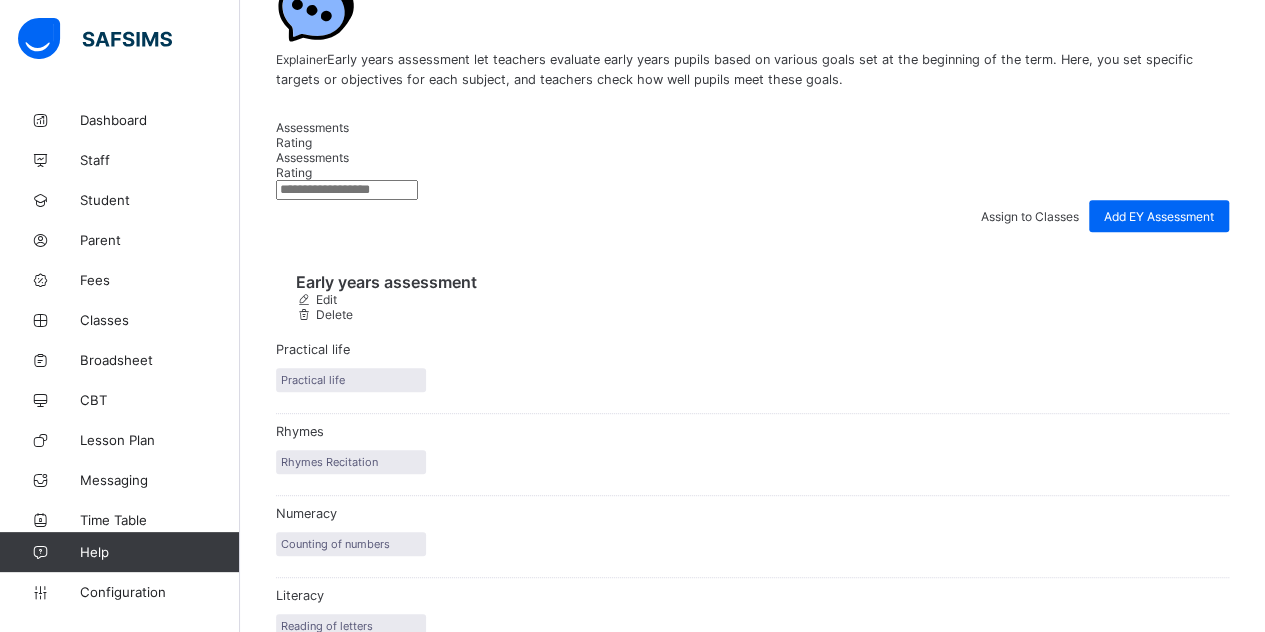 scroll, scrollTop: 165, scrollLeft: 0, axis: vertical 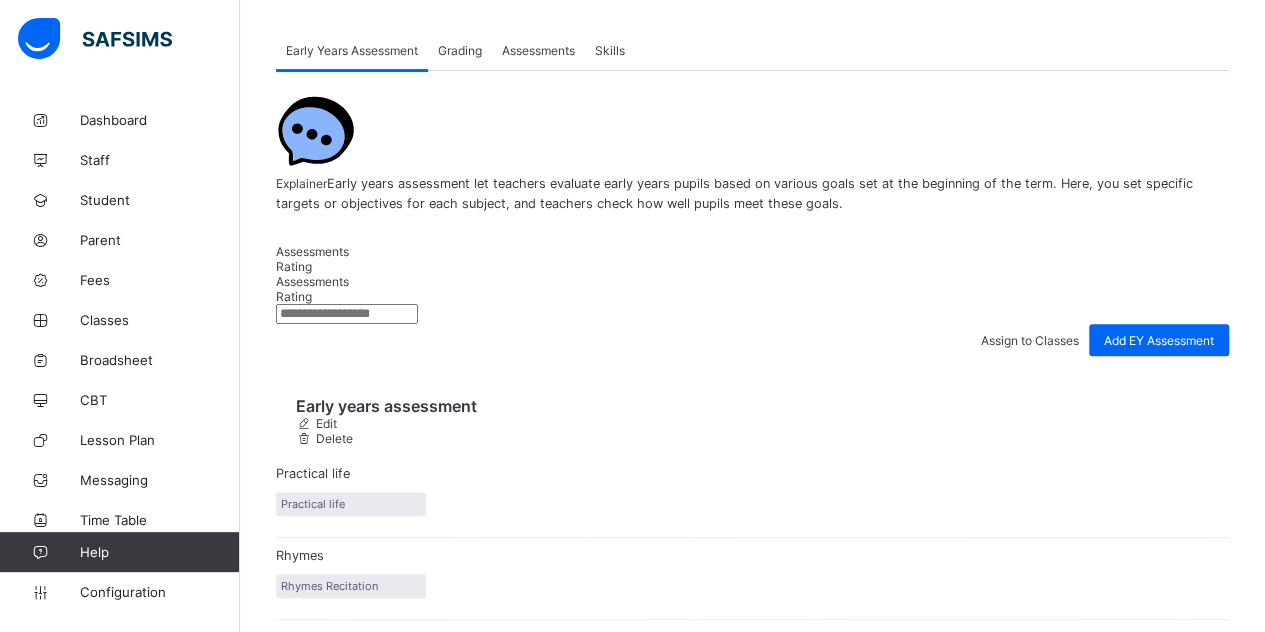 click on "Grading" at bounding box center [460, 50] 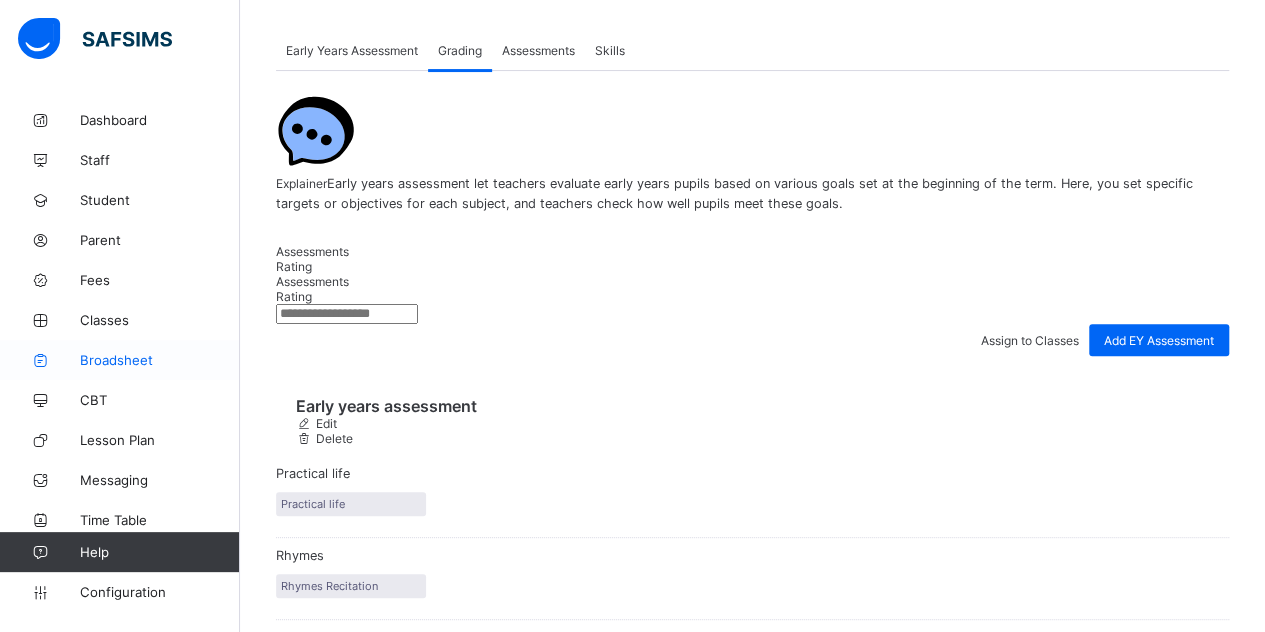 click on "Broadsheet" at bounding box center [120, 360] 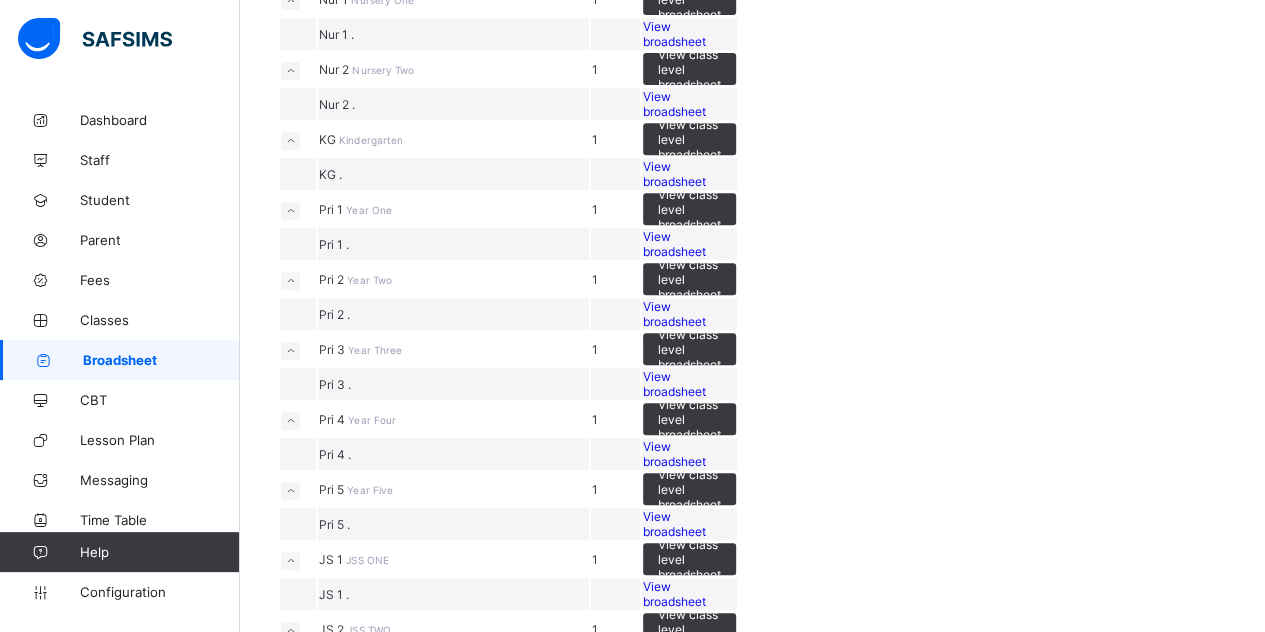 scroll, scrollTop: 500, scrollLeft: 0, axis: vertical 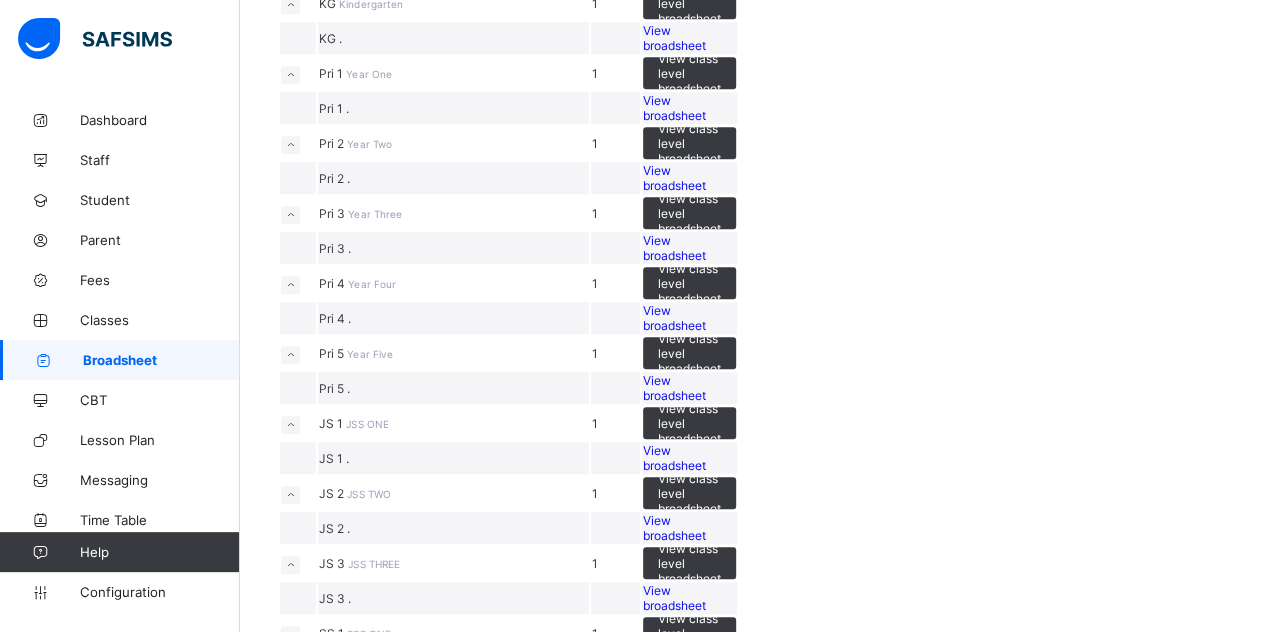 click on "View broadsheet" at bounding box center (674, 108) 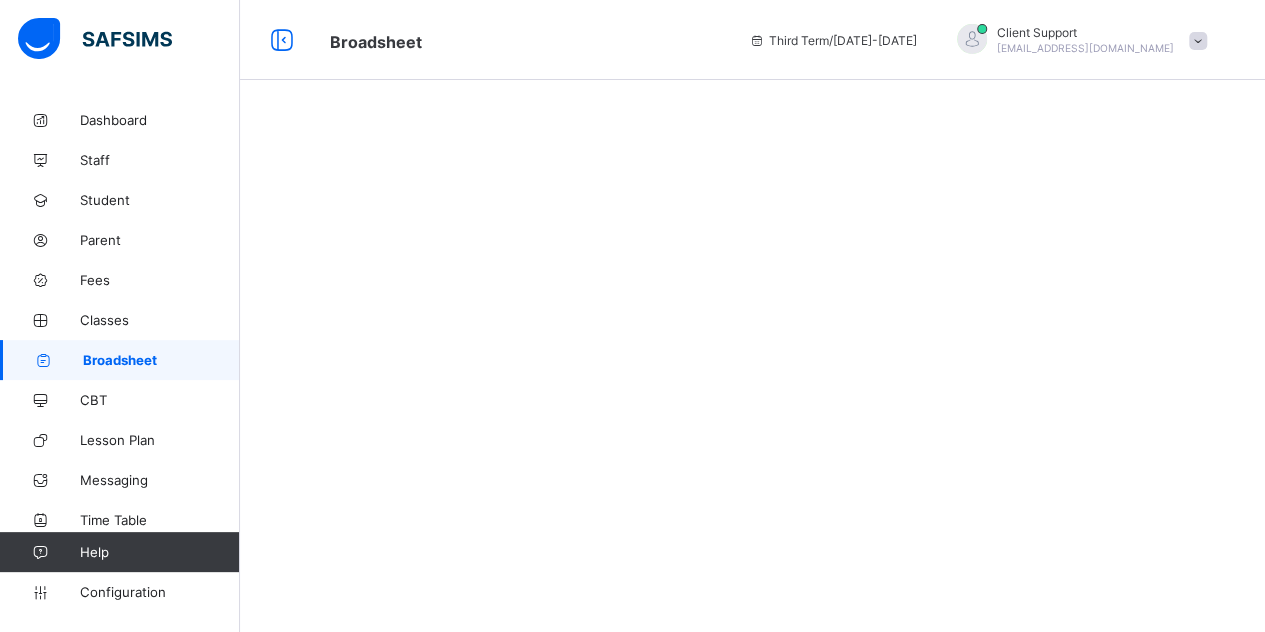scroll, scrollTop: 0, scrollLeft: 0, axis: both 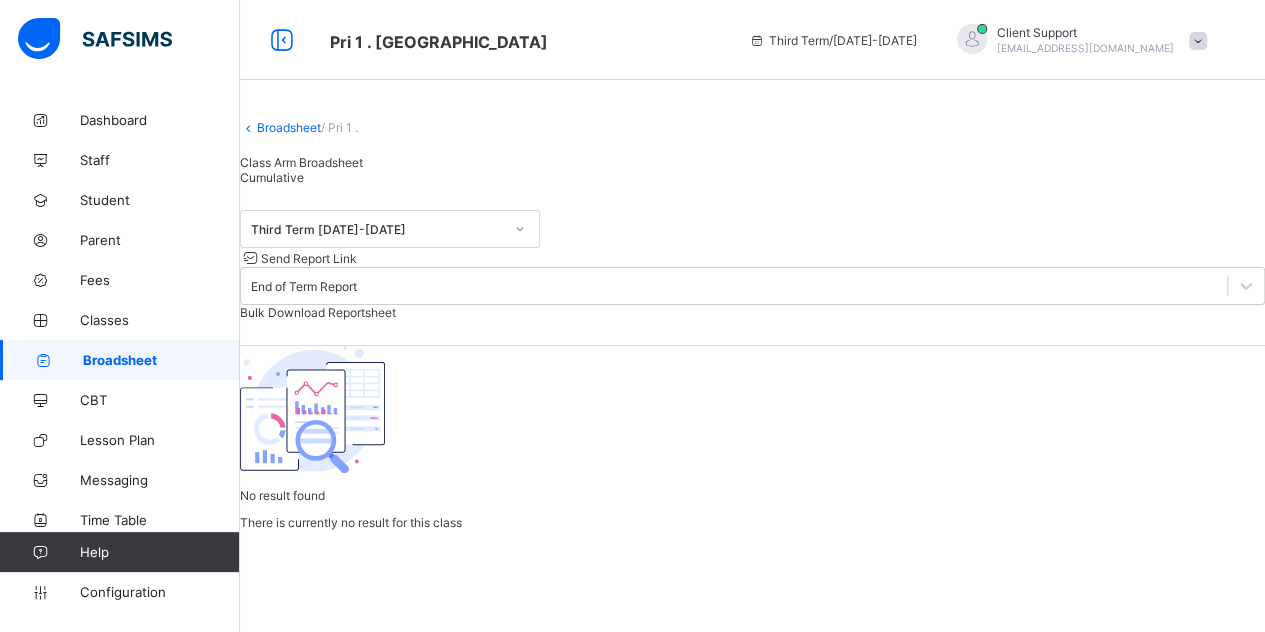 click on "Third Term 2024-2025" at bounding box center [390, 229] 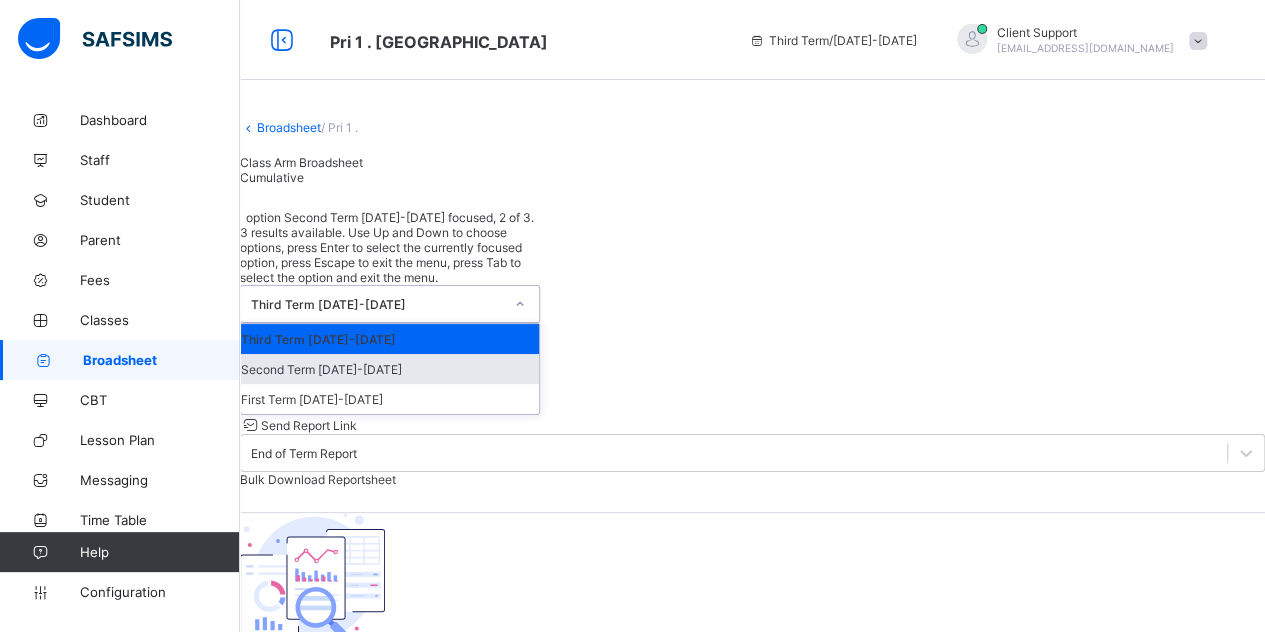 click on "Second Term 2024-2025" at bounding box center [390, 369] 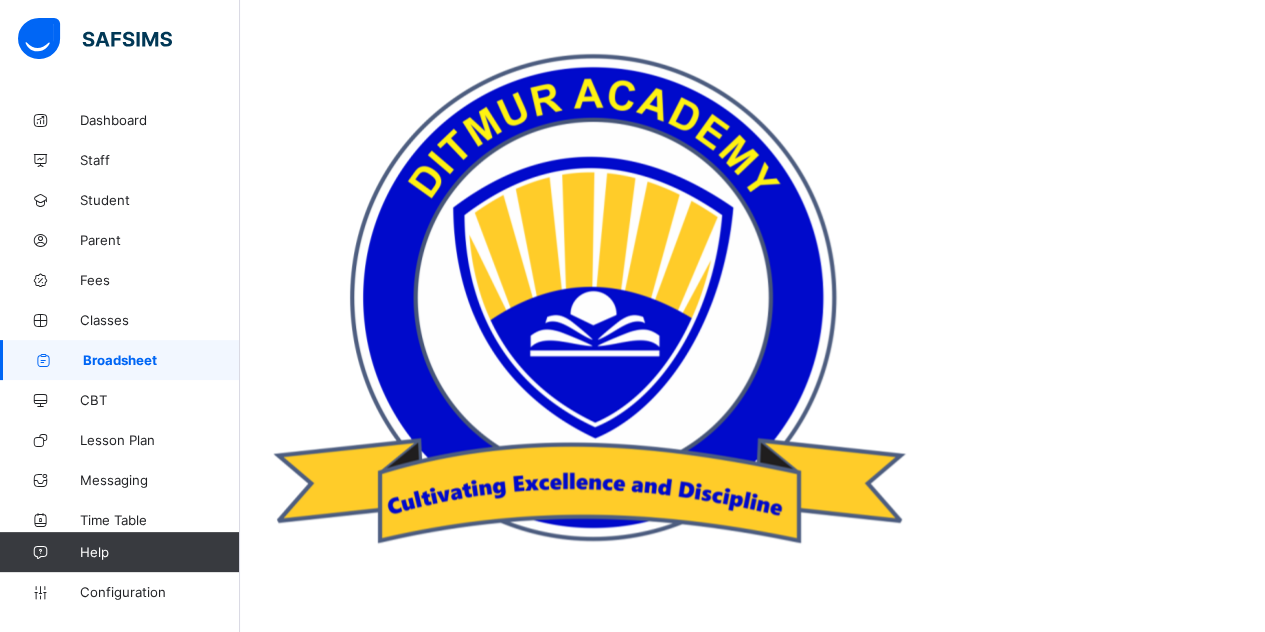 scroll, scrollTop: 444, scrollLeft: 0, axis: vertical 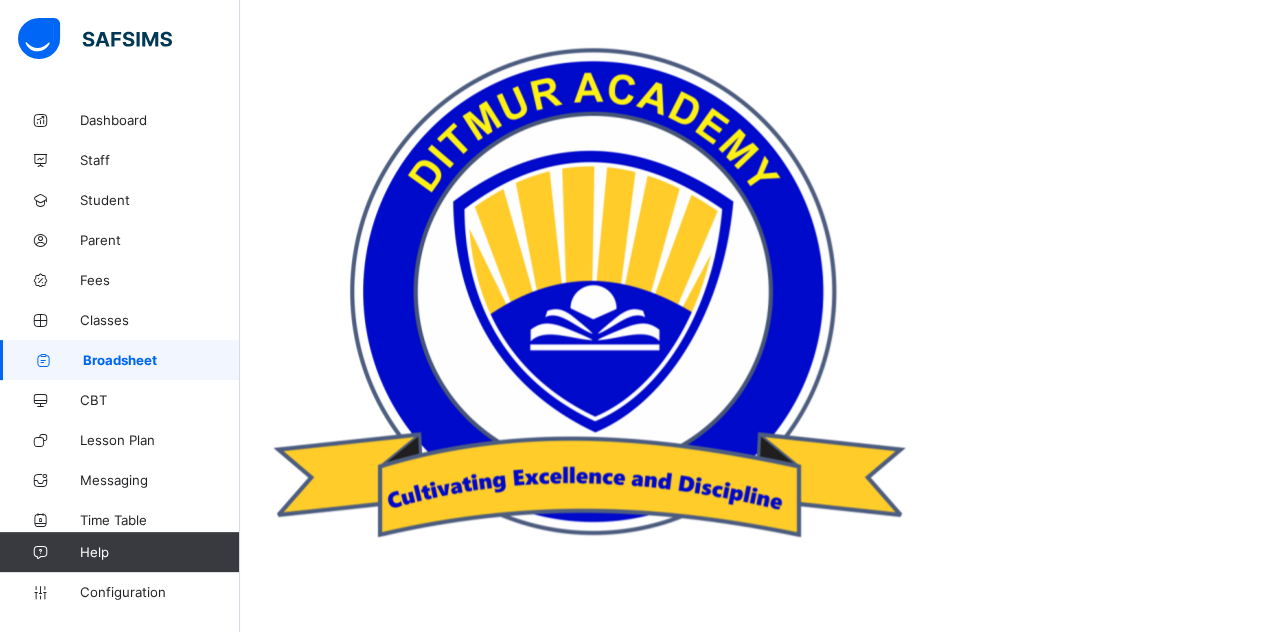 click on "ADEMUREWA  ADEKUNLE" at bounding box center [375, 1379] 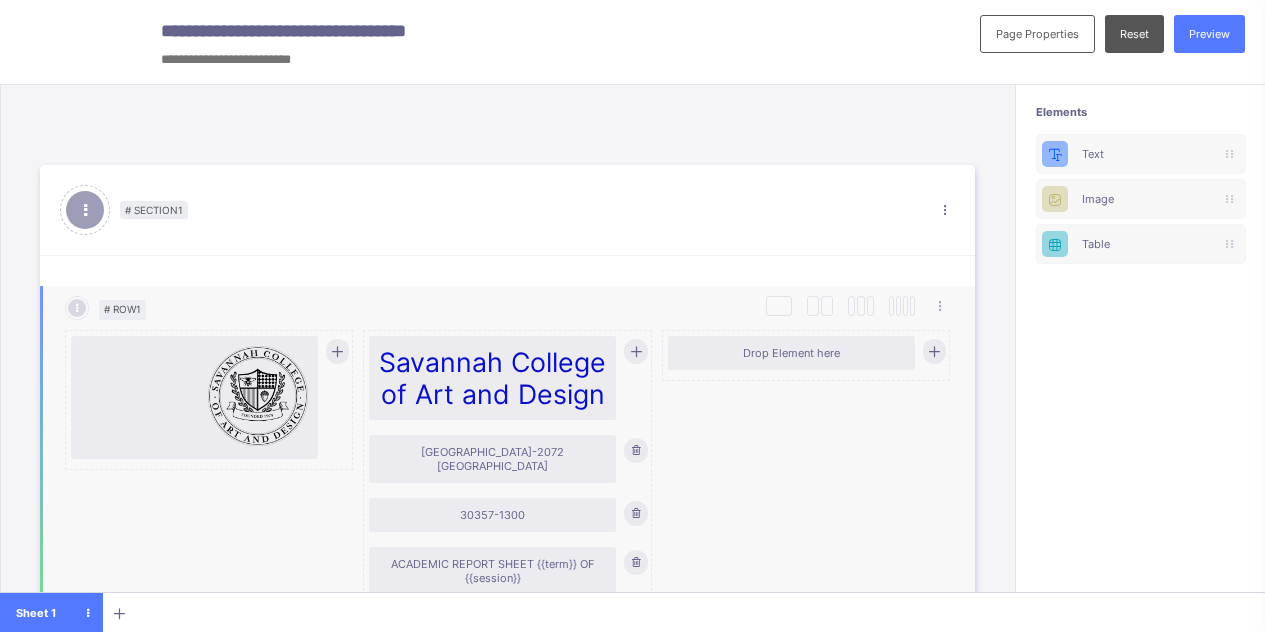 scroll, scrollTop: 0, scrollLeft: 0, axis: both 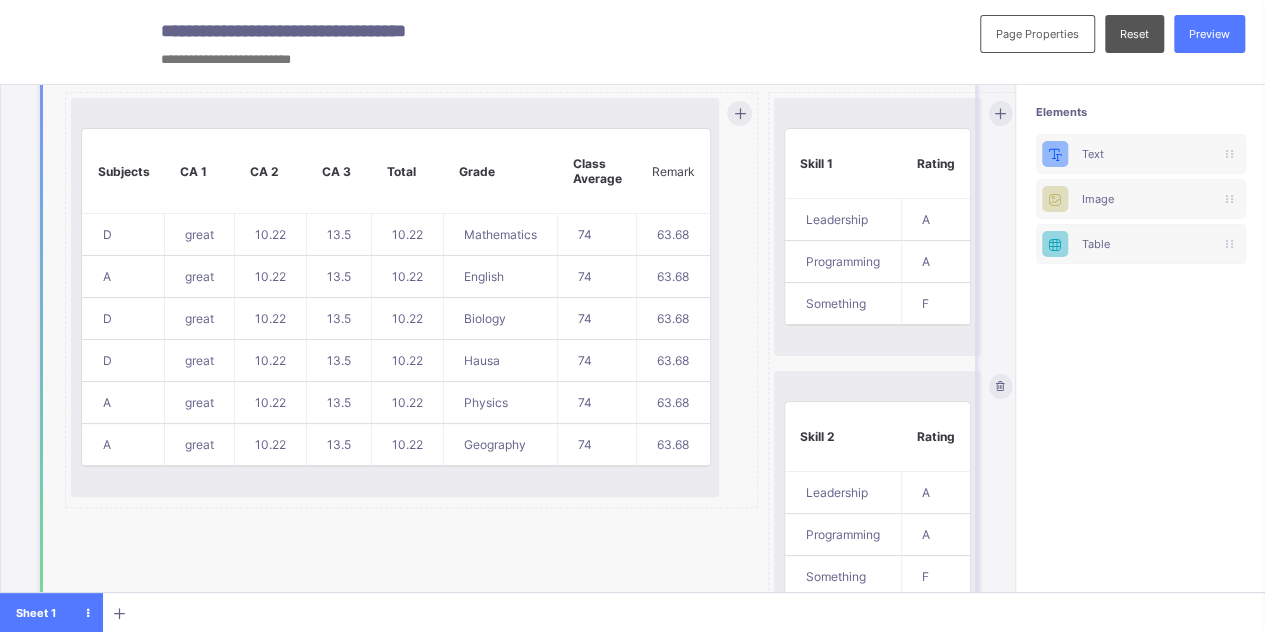 click on "Class Average" at bounding box center (597, 171) 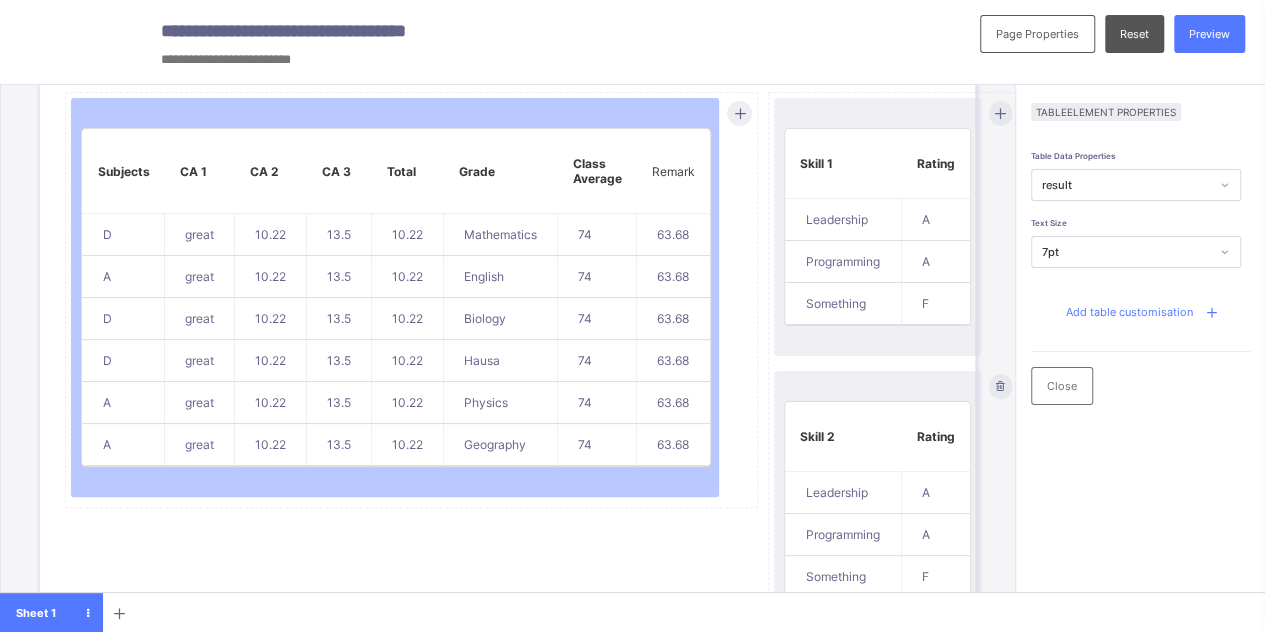 click on "Add table customisation" at bounding box center [1129, 312] 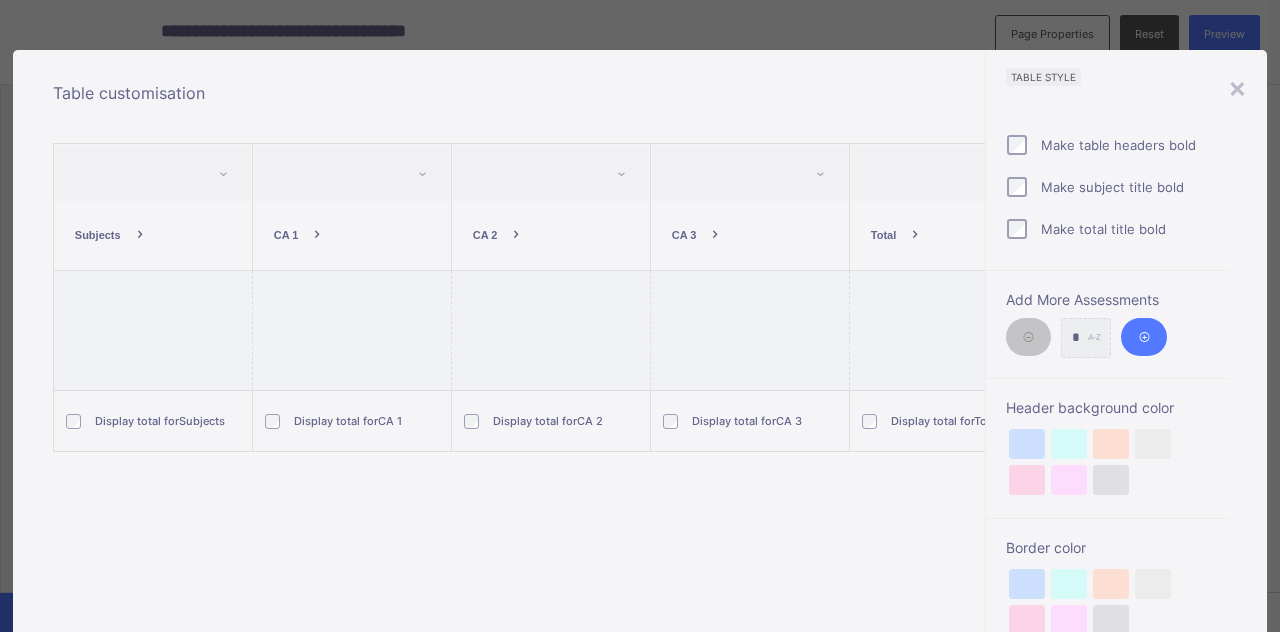 scroll, scrollTop: 300, scrollLeft: 0, axis: vertical 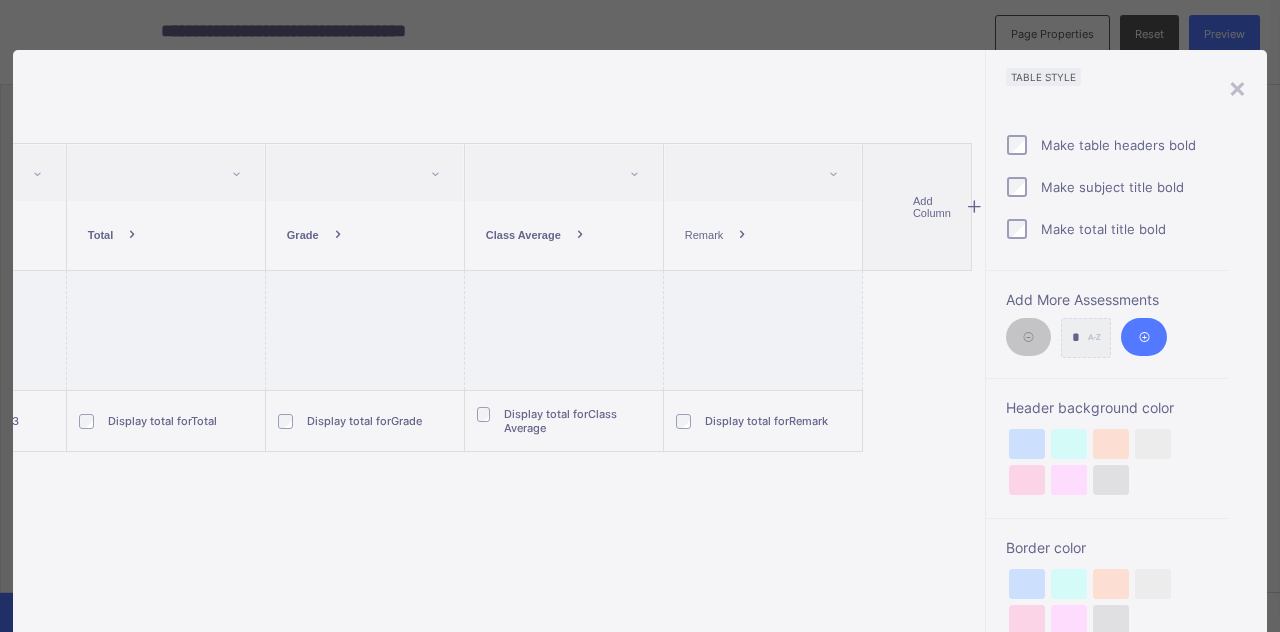 click on "Add Column" at bounding box center (936, 207) 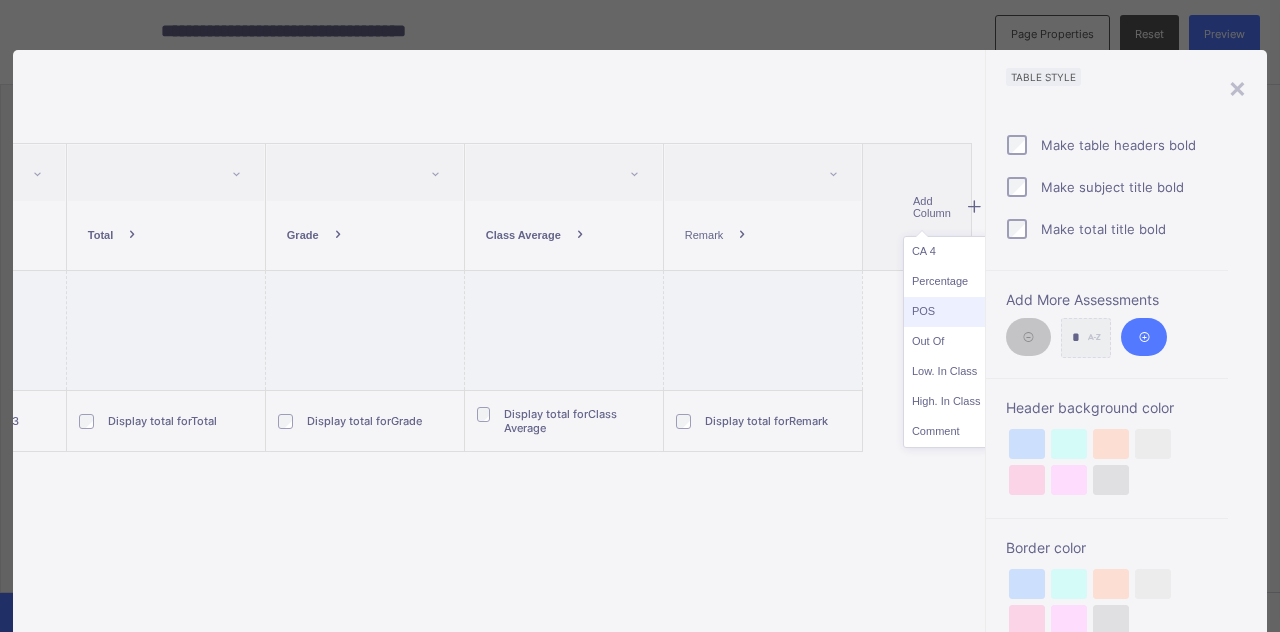 click on "POS" at bounding box center (946, 312) 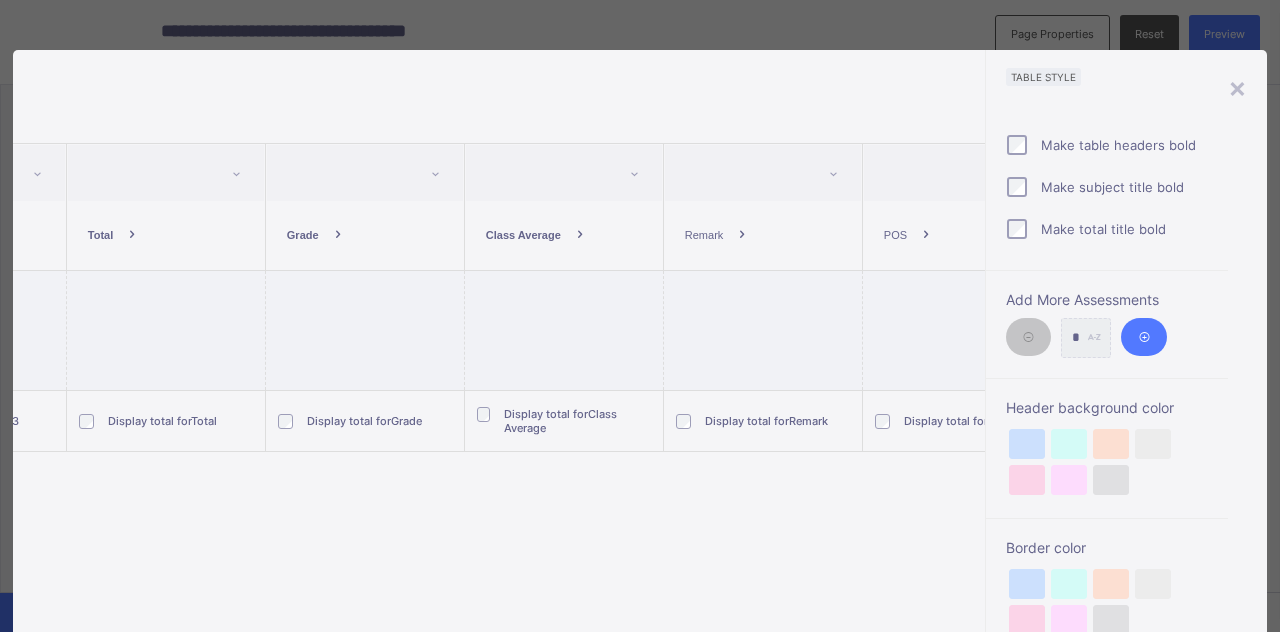 click at bounding box center (742, 235) 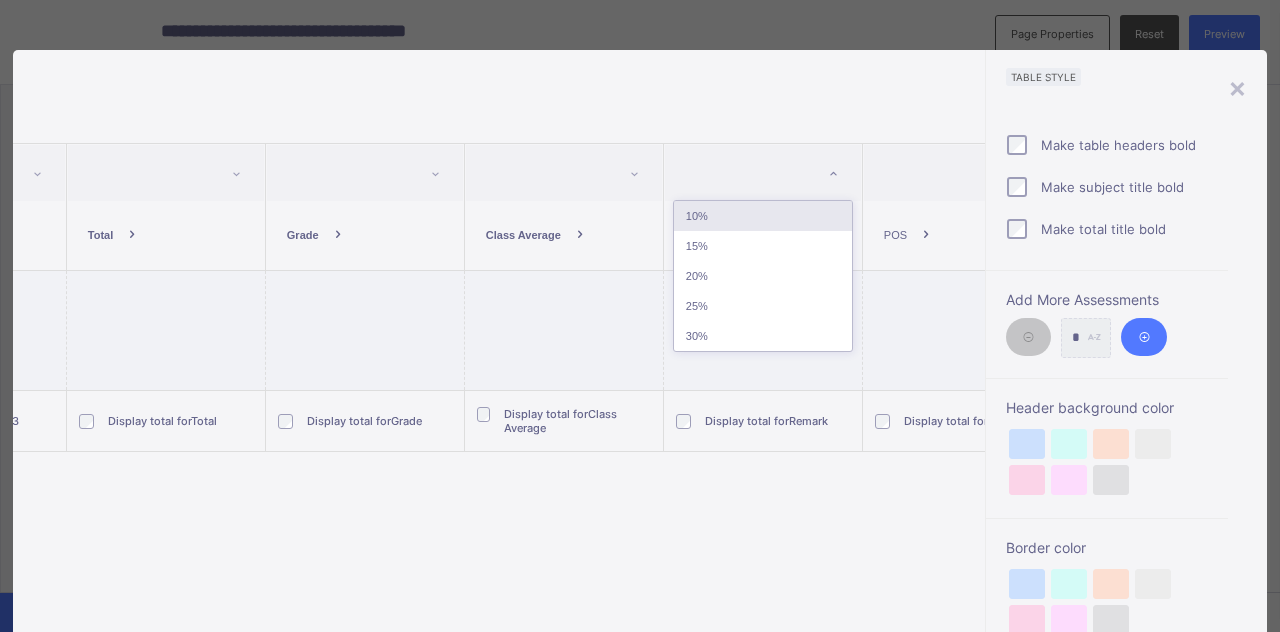 click 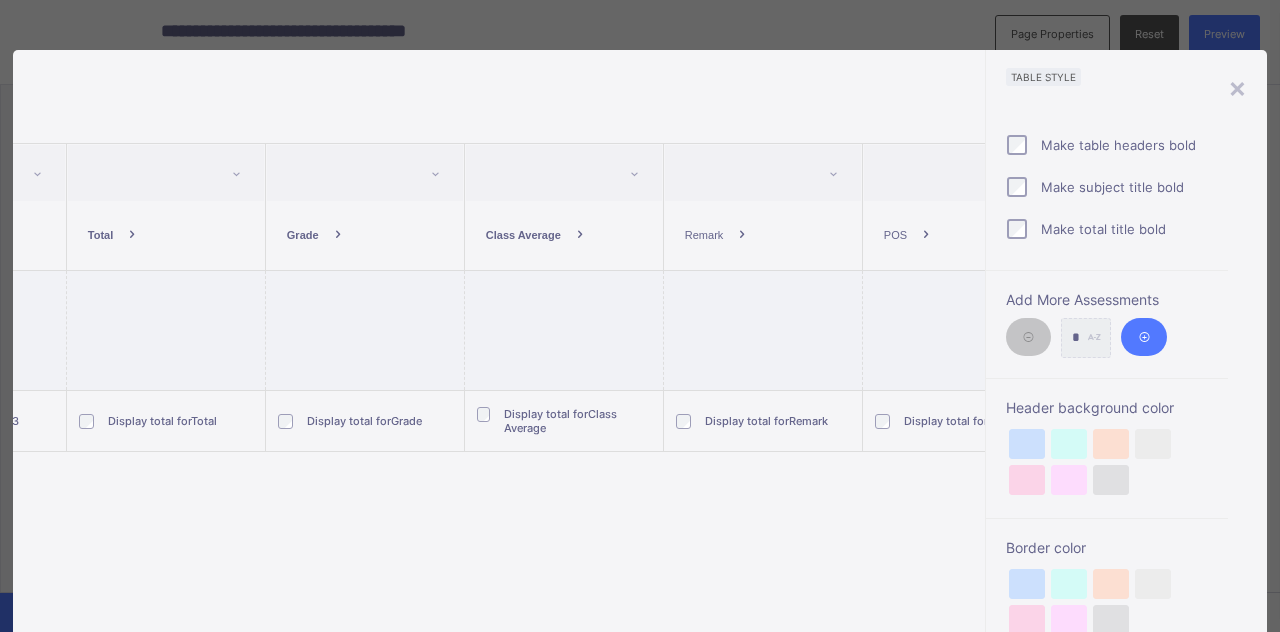 click 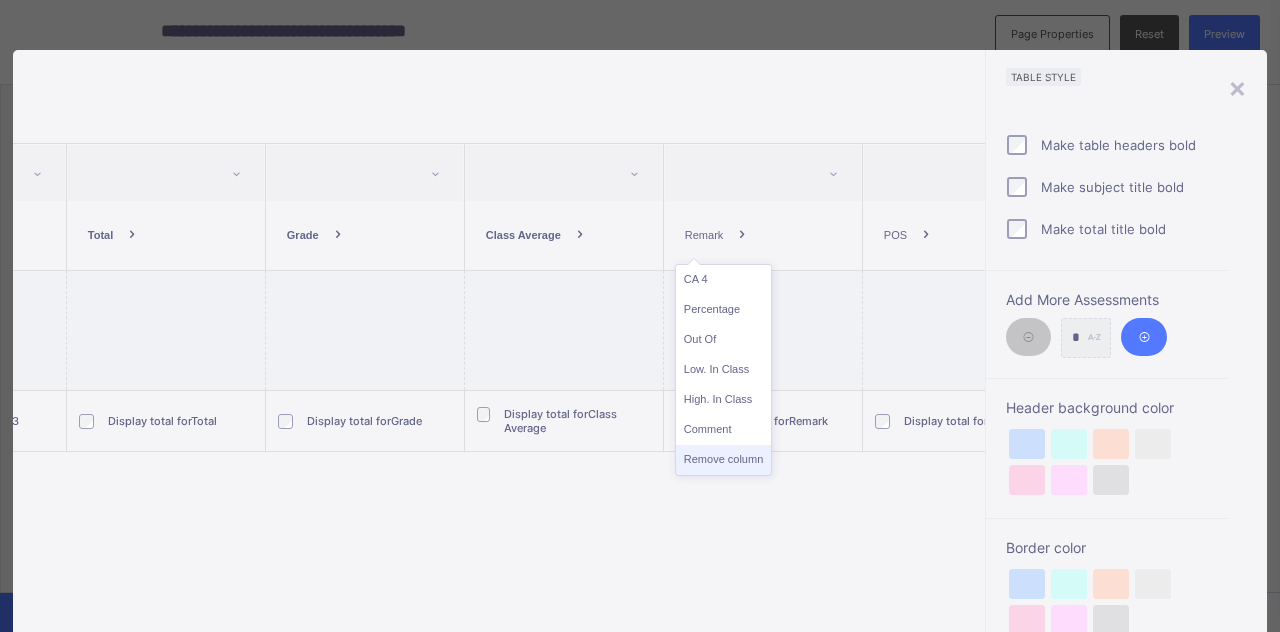 click on "Remove column" at bounding box center [723, 460] 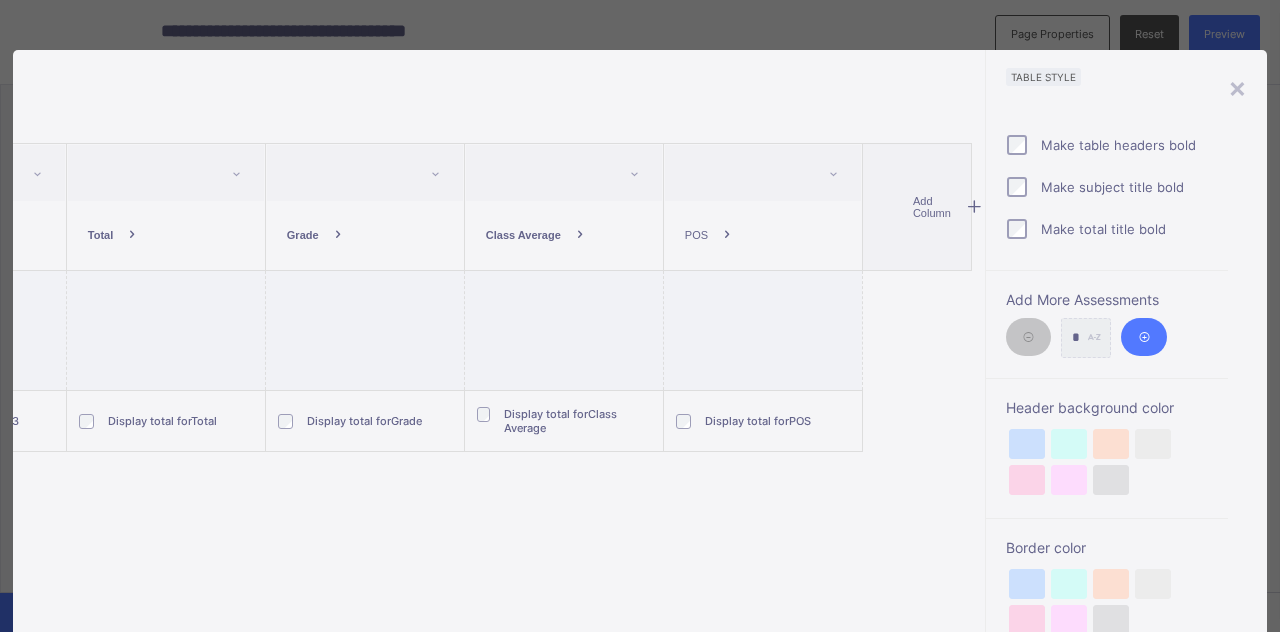 click on "Add Column" at bounding box center [936, 207] 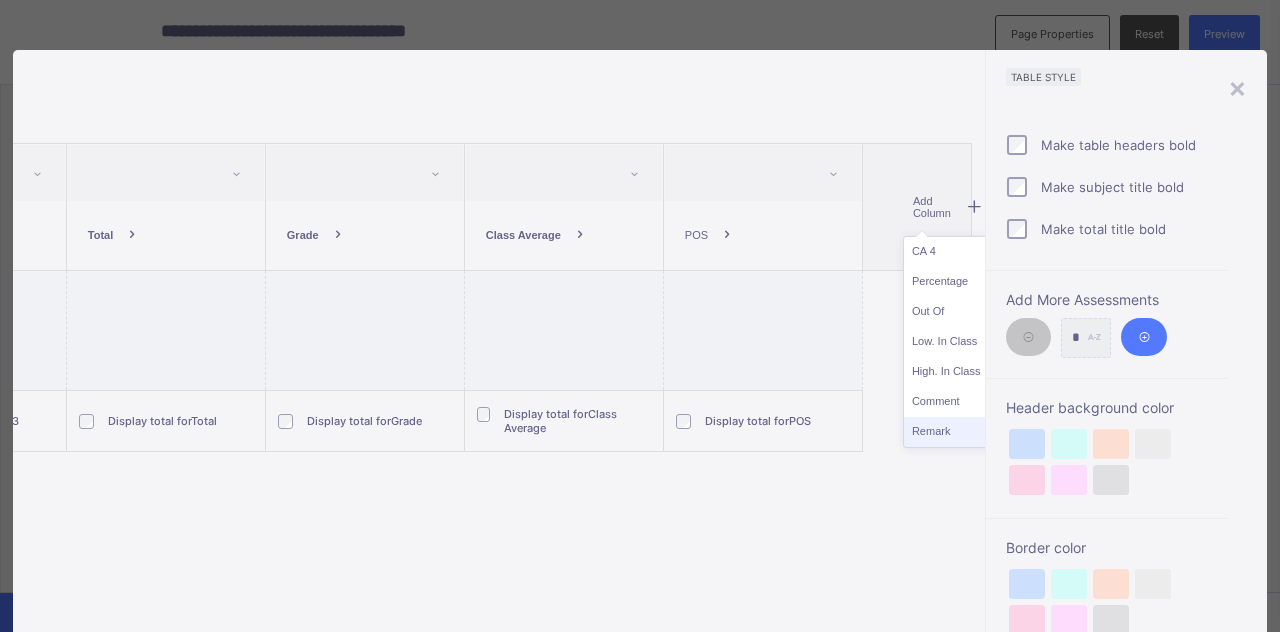 click on "Remark" at bounding box center (946, 432) 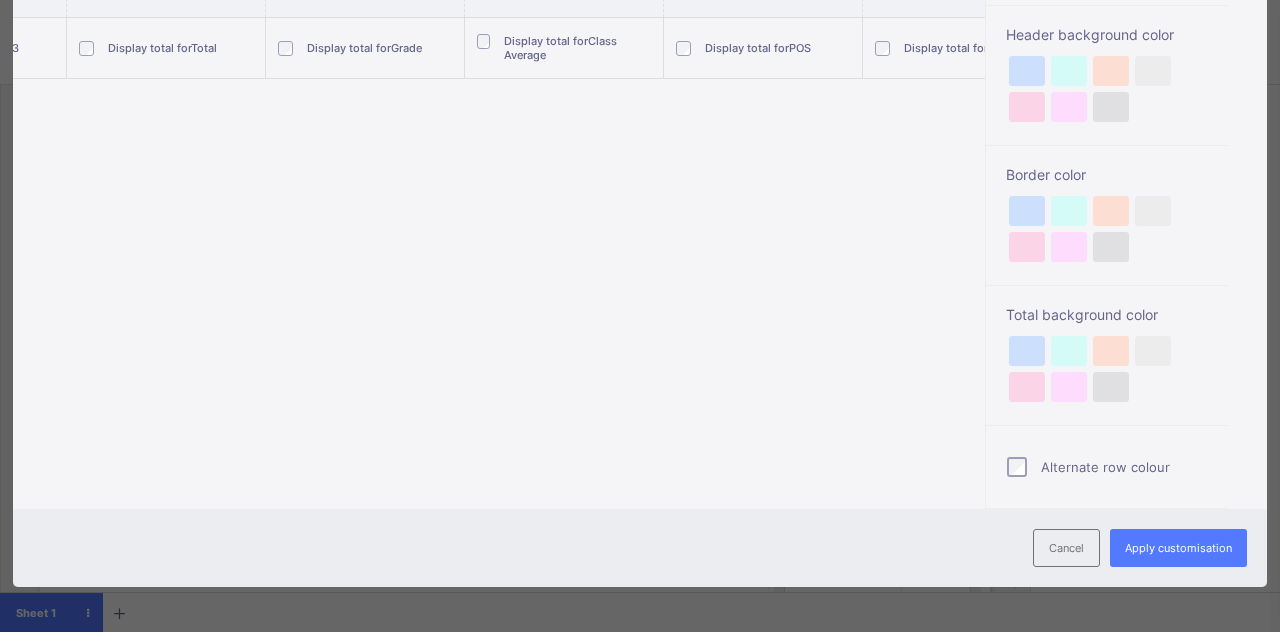scroll, scrollTop: 374, scrollLeft: 0, axis: vertical 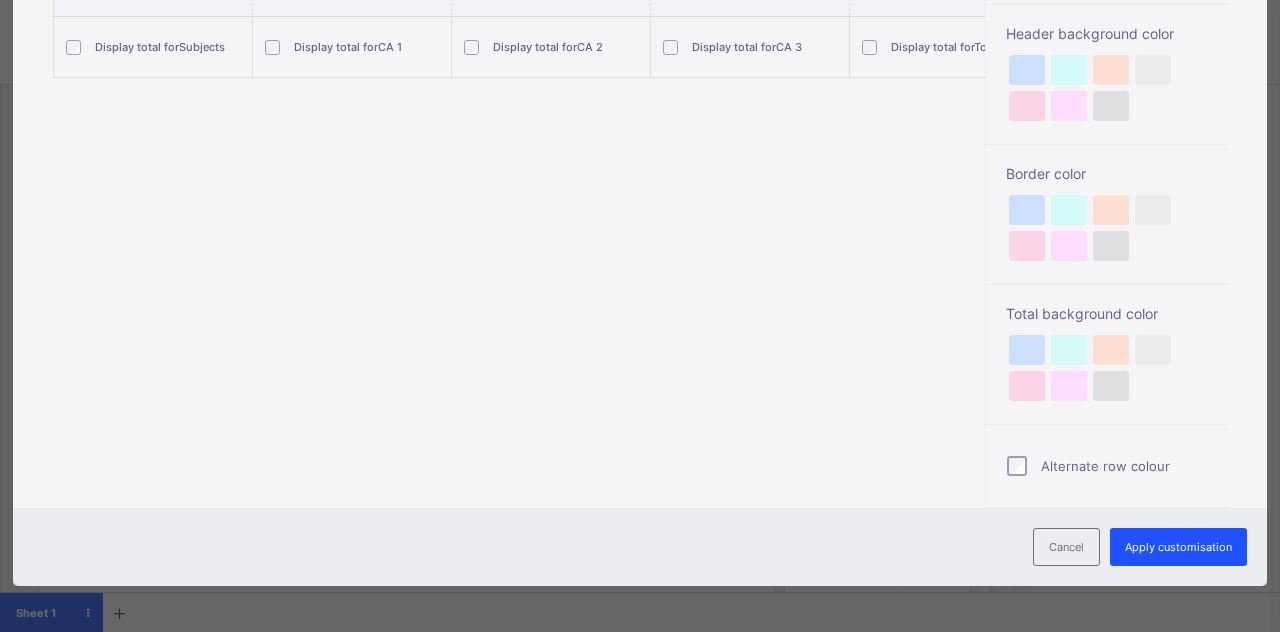 click on "Apply customisation" at bounding box center (1178, 547) 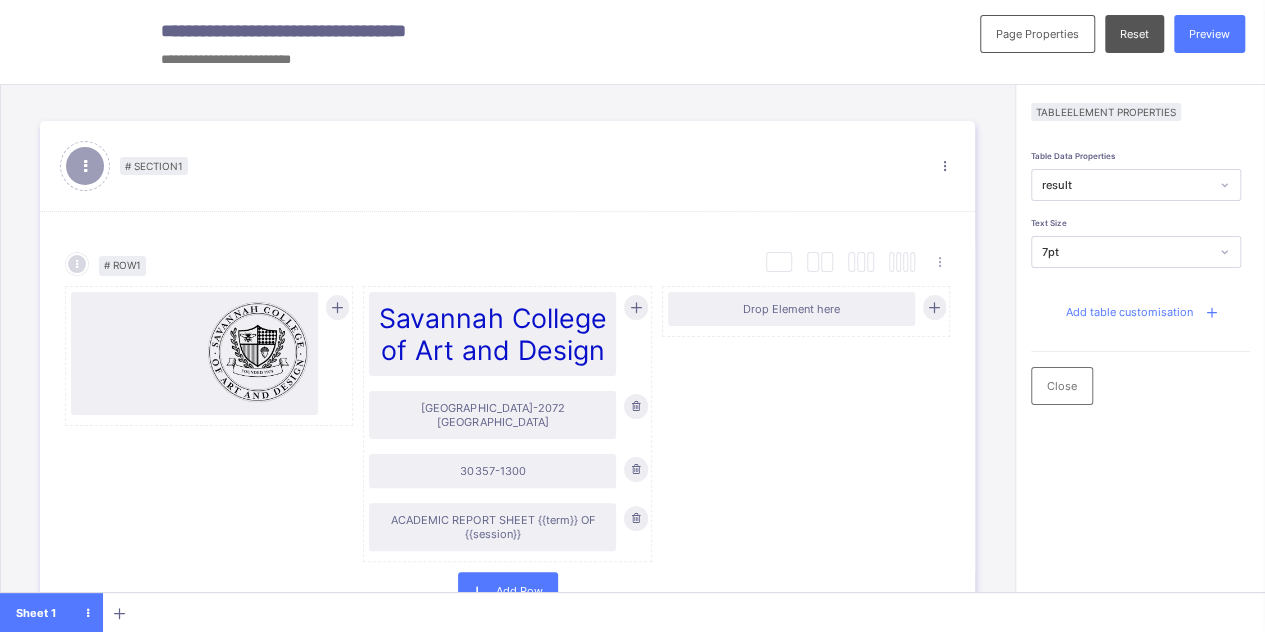 scroll, scrollTop: 0, scrollLeft: 0, axis: both 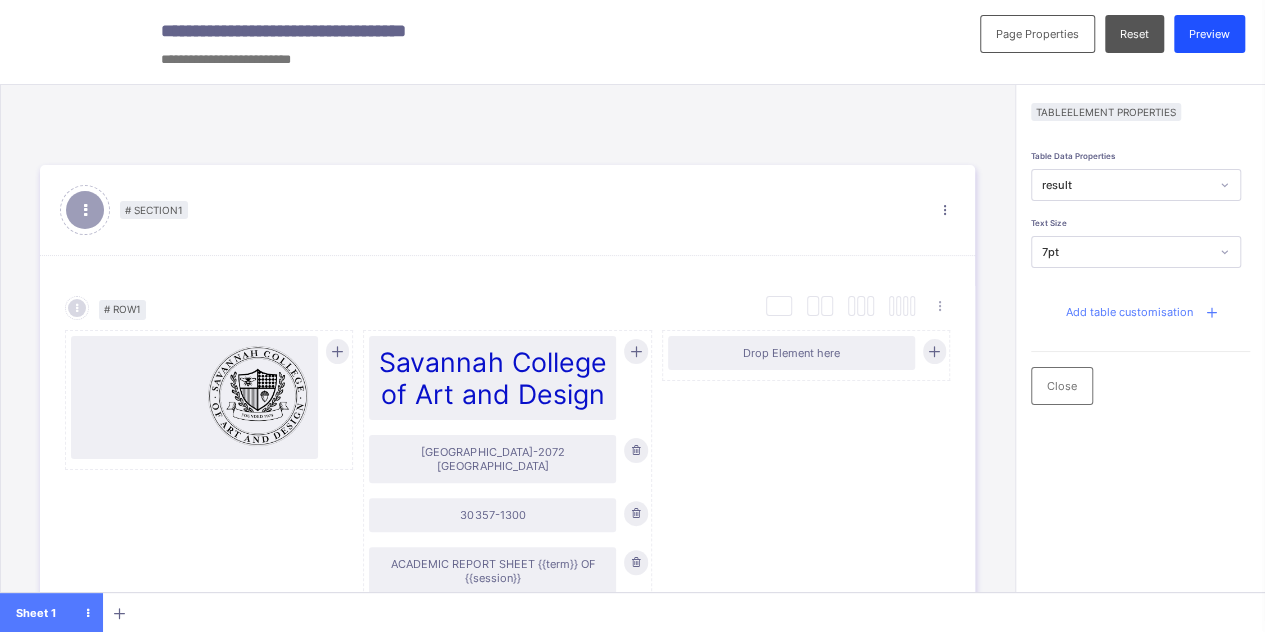 click on "Preview" at bounding box center (1209, 34) 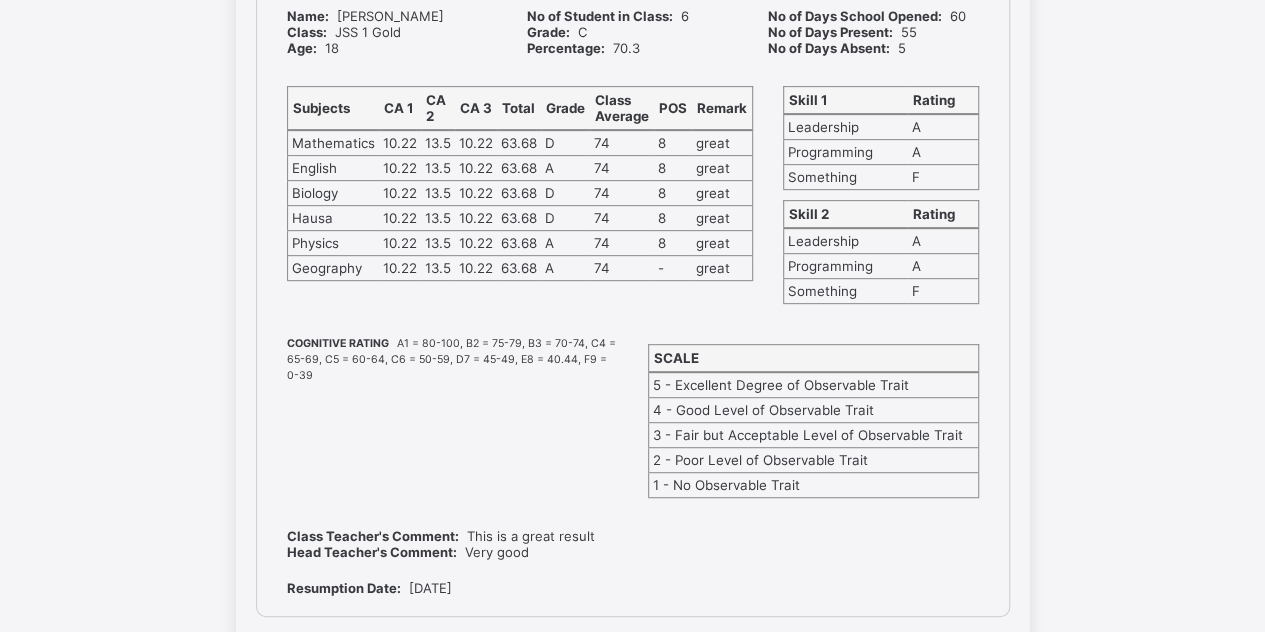 scroll, scrollTop: 0, scrollLeft: 0, axis: both 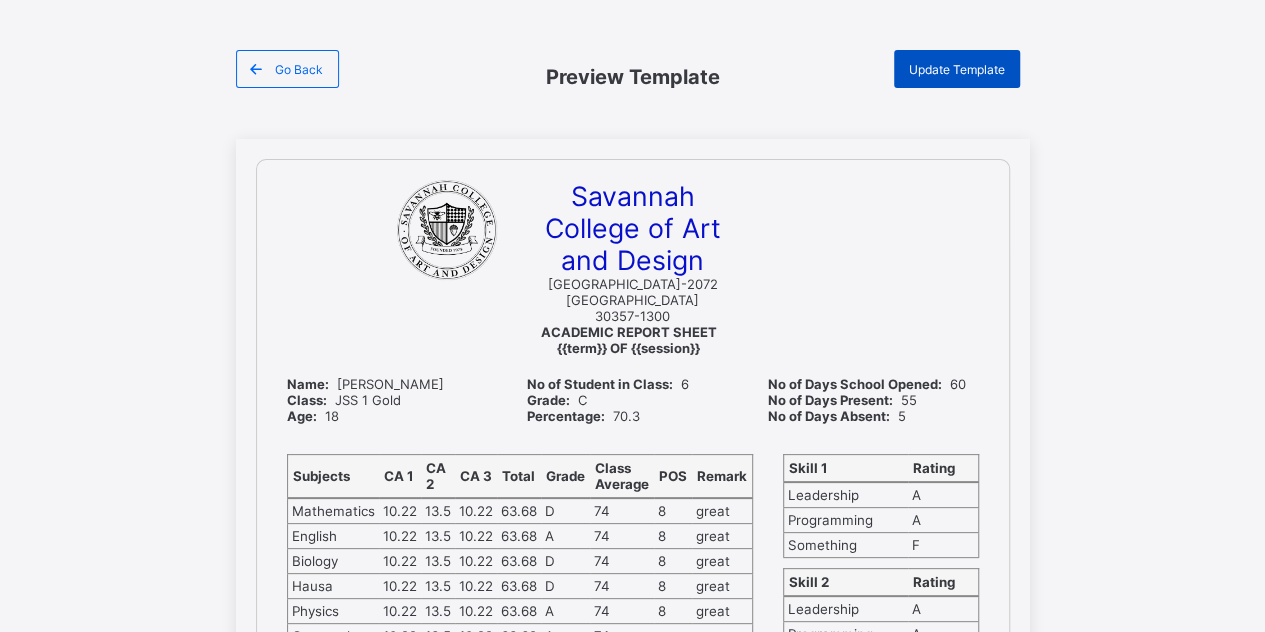 click on "Update Template" at bounding box center [957, 69] 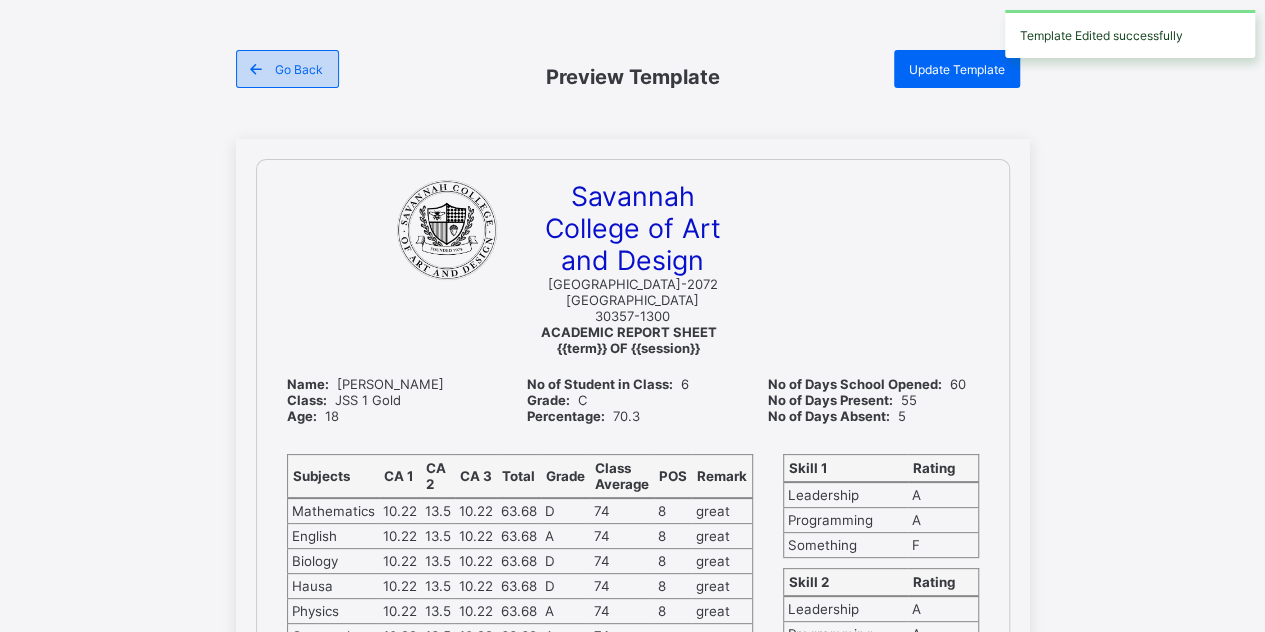 click on "Go Back" at bounding box center [299, 69] 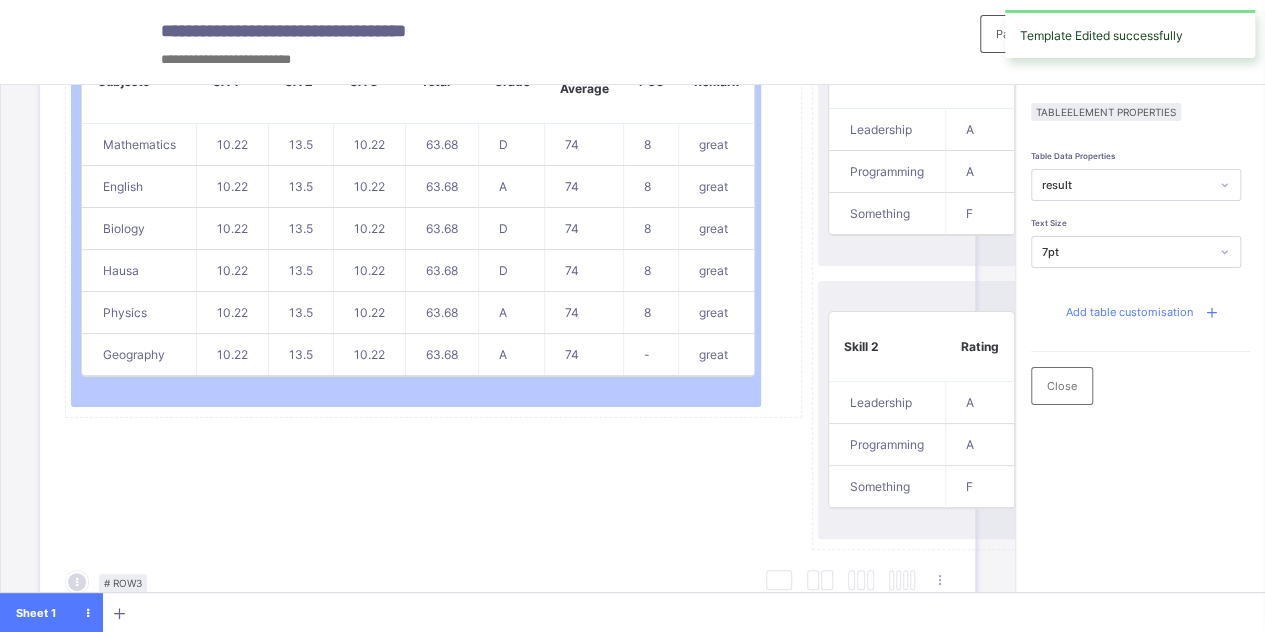 scroll, scrollTop: 1100, scrollLeft: 0, axis: vertical 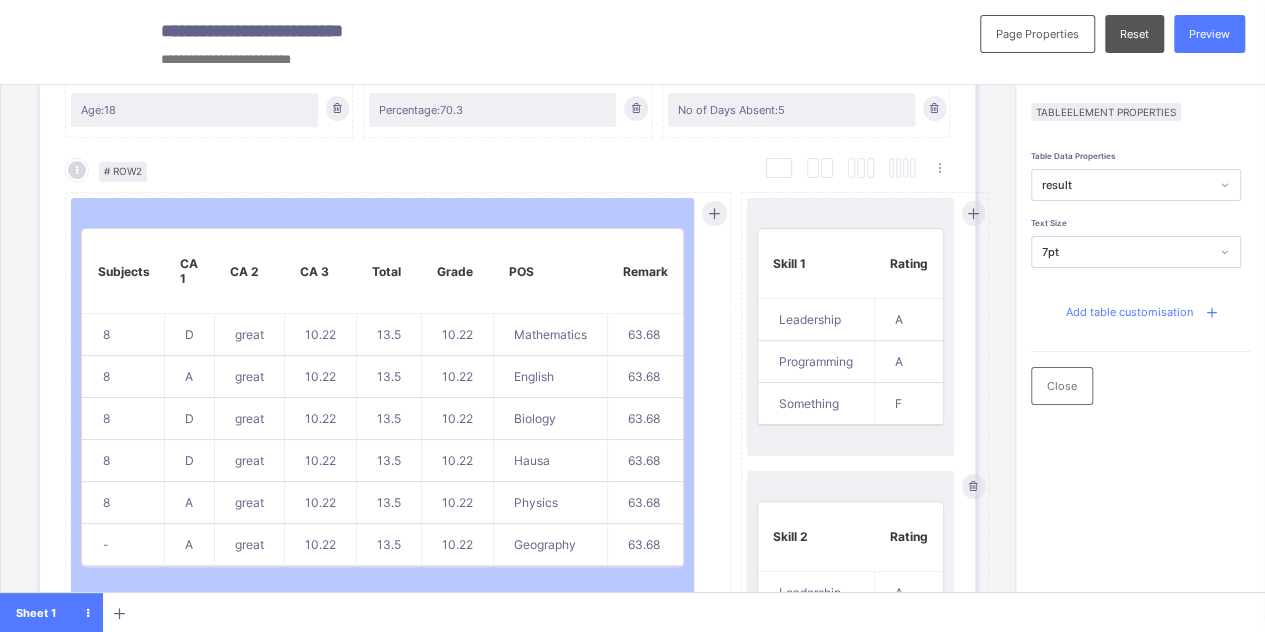 click on "Add table customisation" at bounding box center [1129, 312] 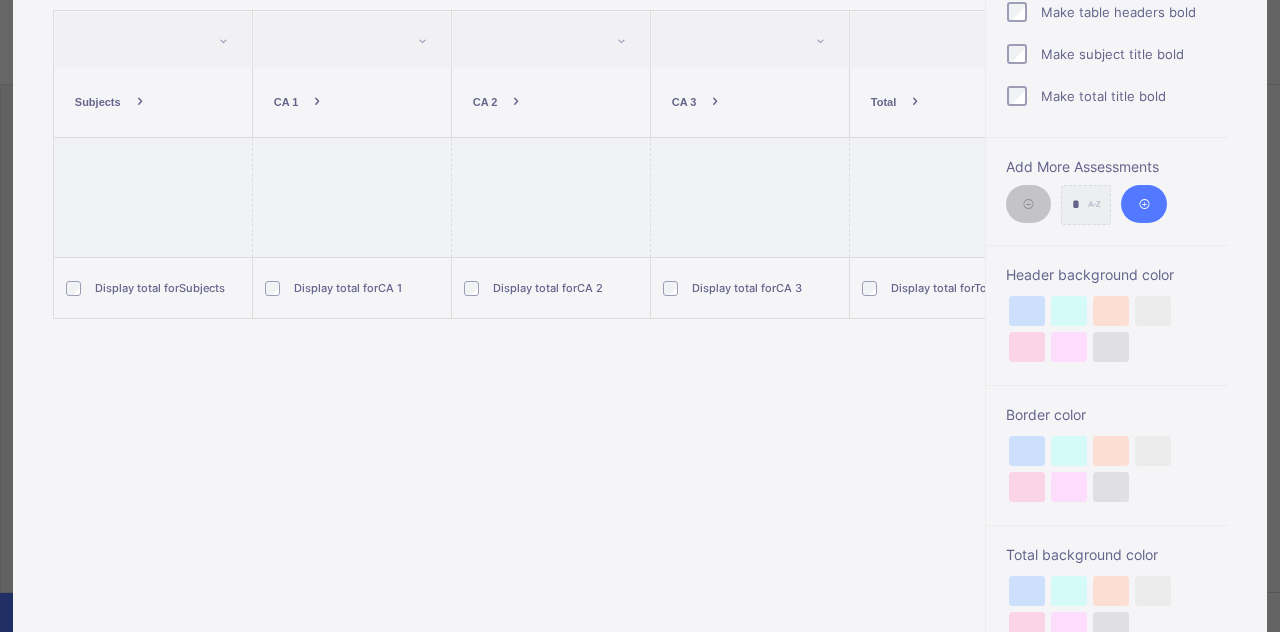 scroll, scrollTop: 374, scrollLeft: 0, axis: vertical 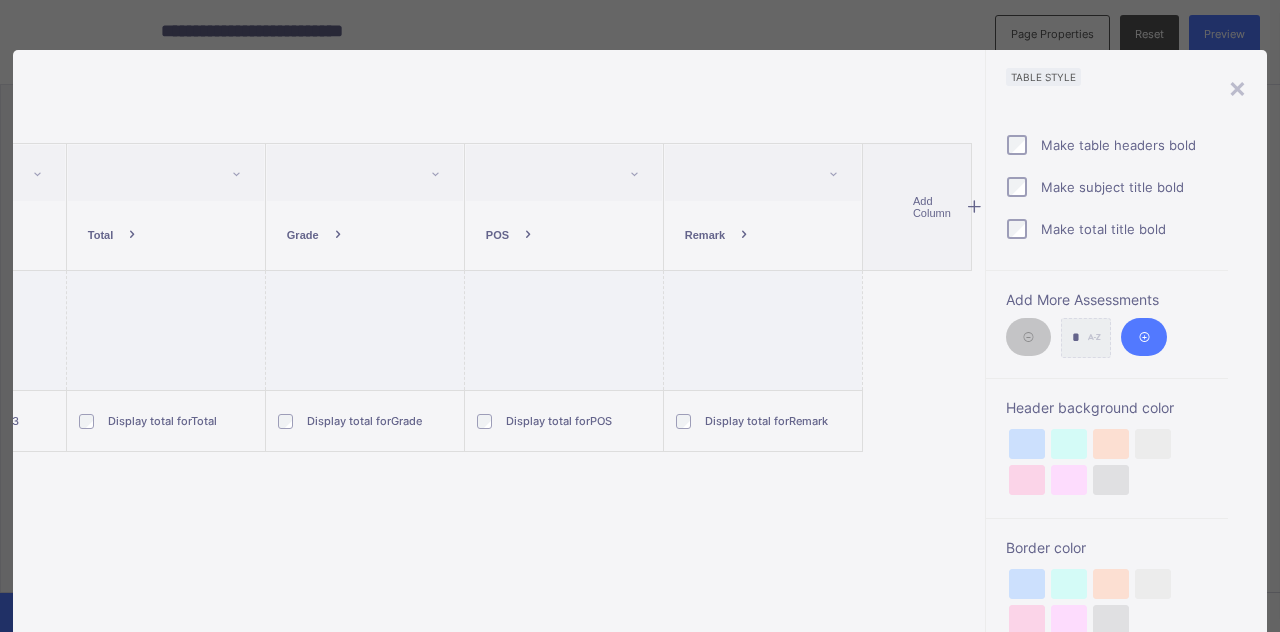 click on "×" at bounding box center (1237, 87) 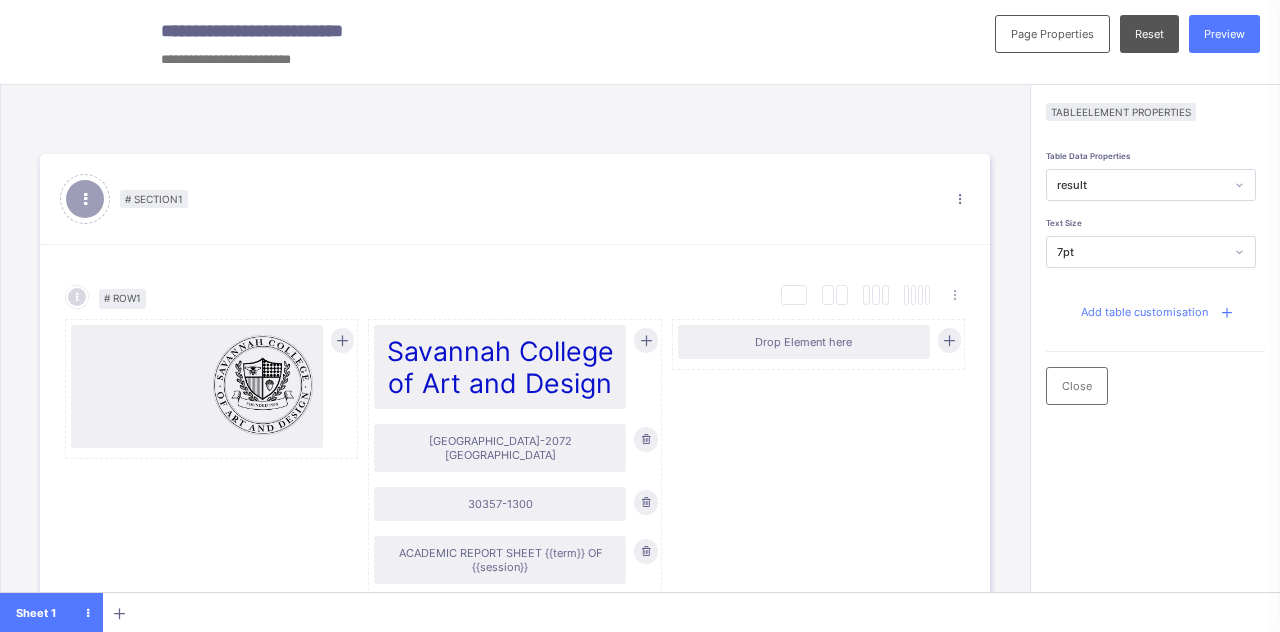 scroll, scrollTop: 0, scrollLeft: 0, axis: both 